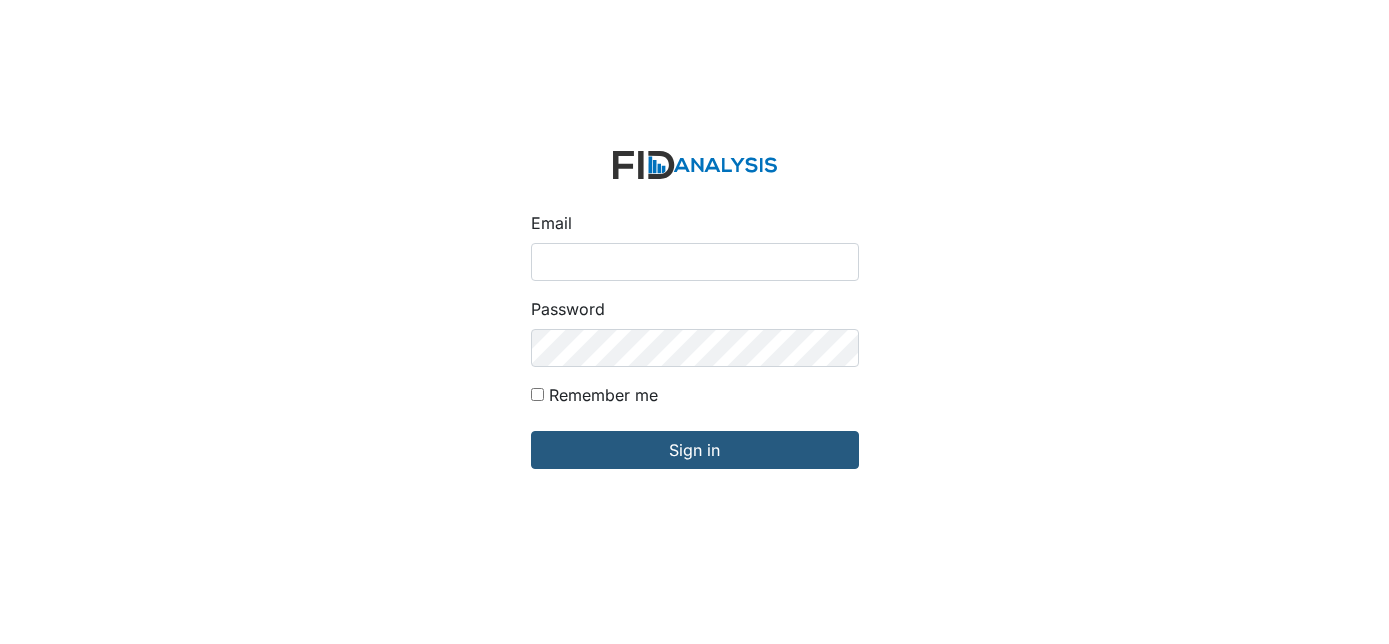 scroll, scrollTop: 0, scrollLeft: 0, axis: both 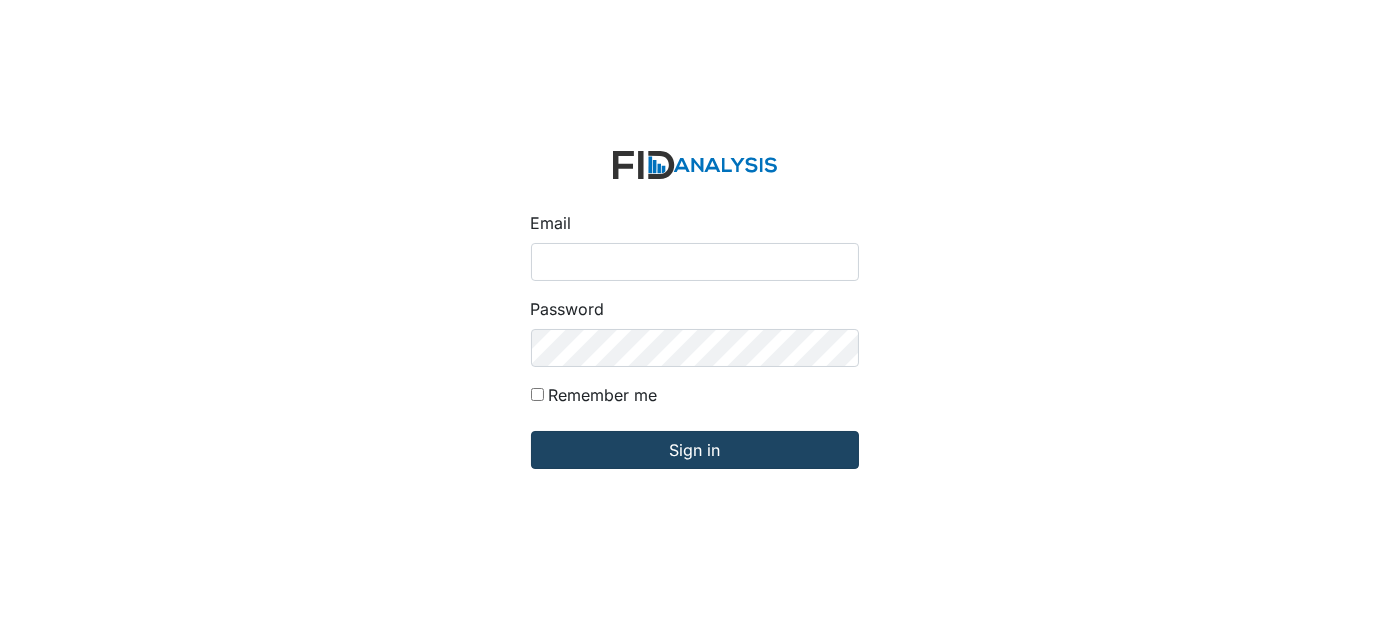 type on "[EMAIL]" 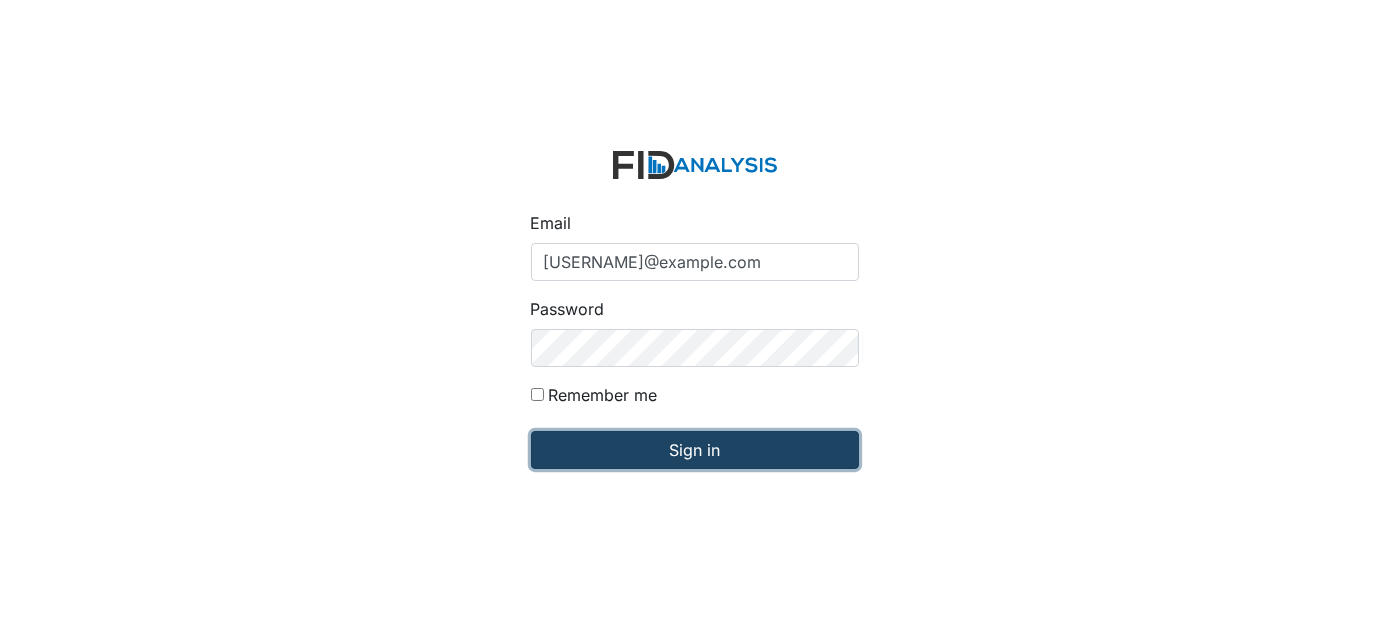click on "Sign in" at bounding box center [695, 450] 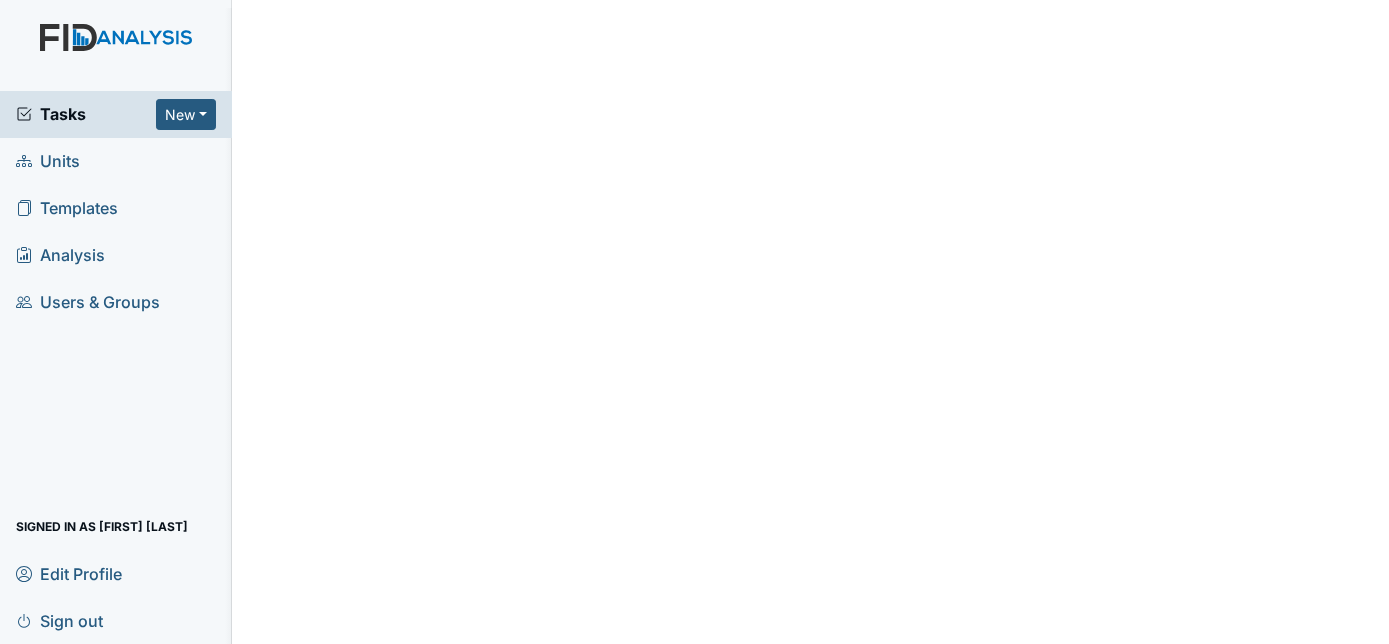 scroll, scrollTop: 0, scrollLeft: 0, axis: both 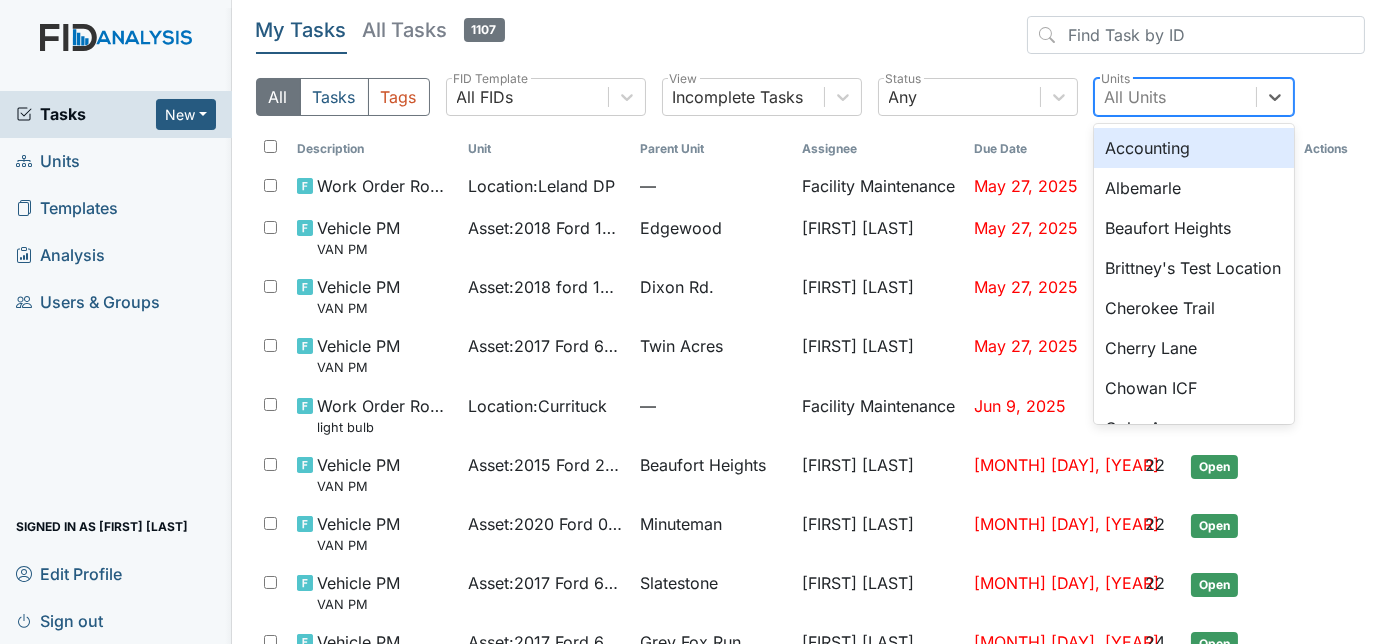 click on "All Units" at bounding box center (1136, 97) 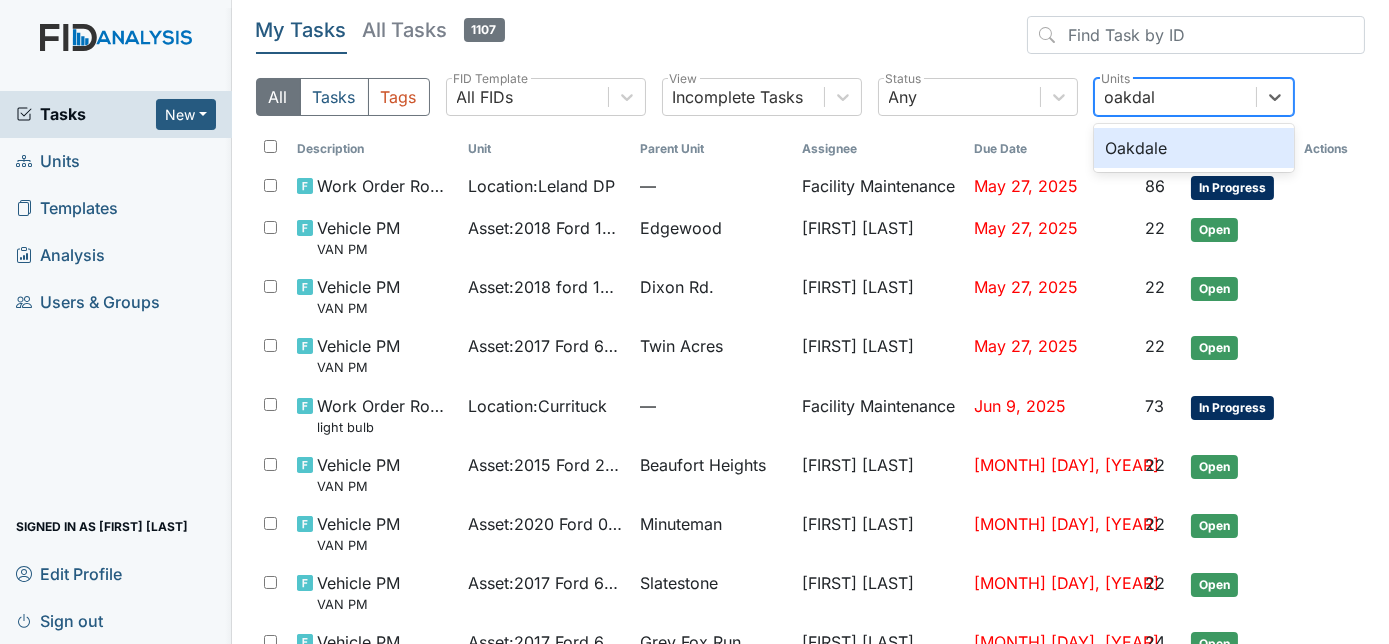 type on "oakdale" 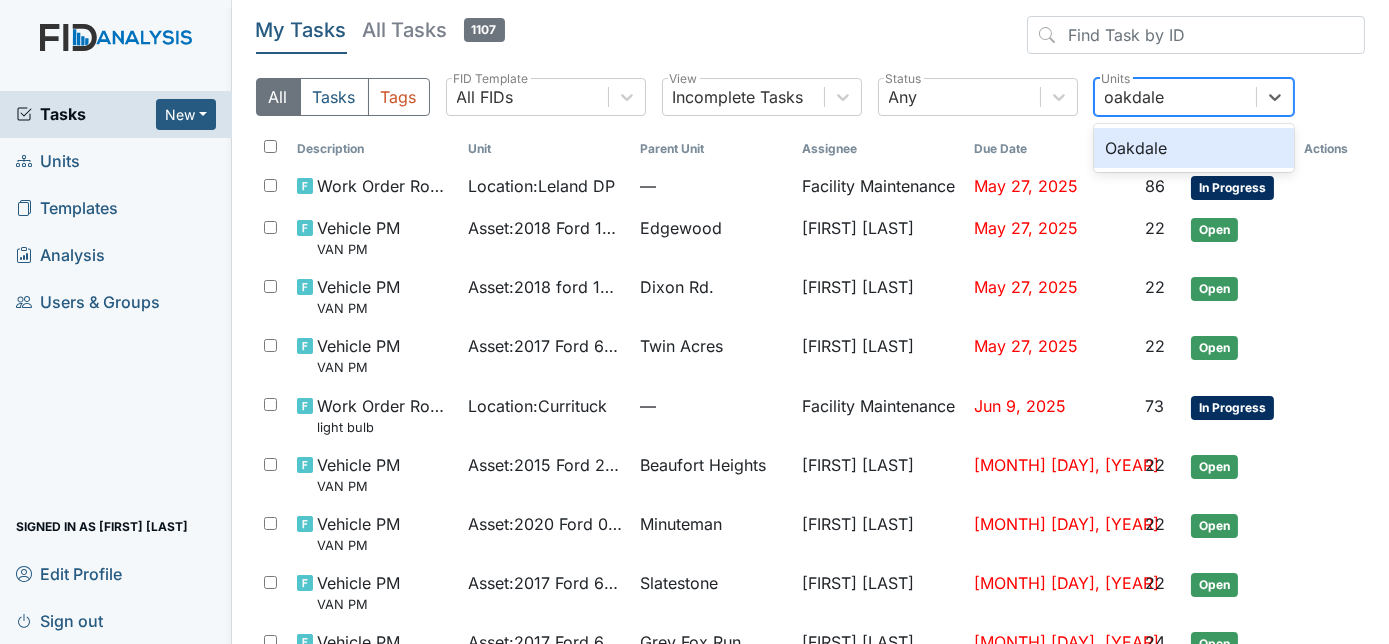 click on "Oakdale" at bounding box center (1194, 148) 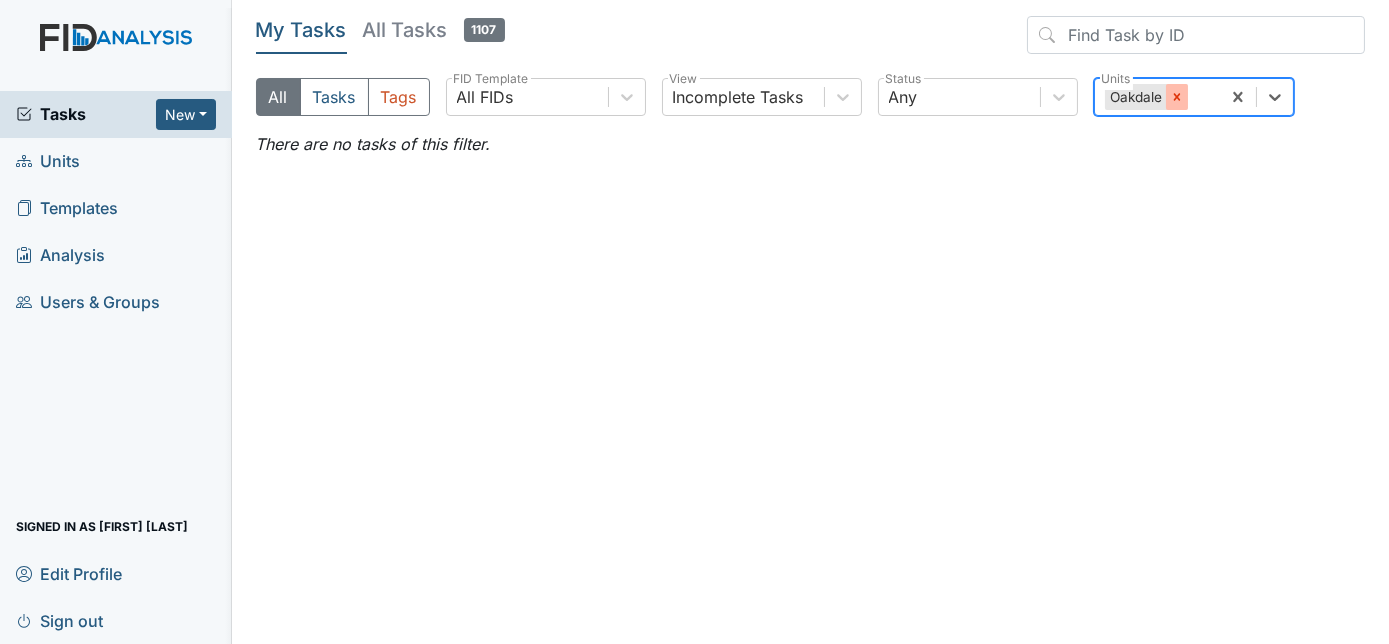 click 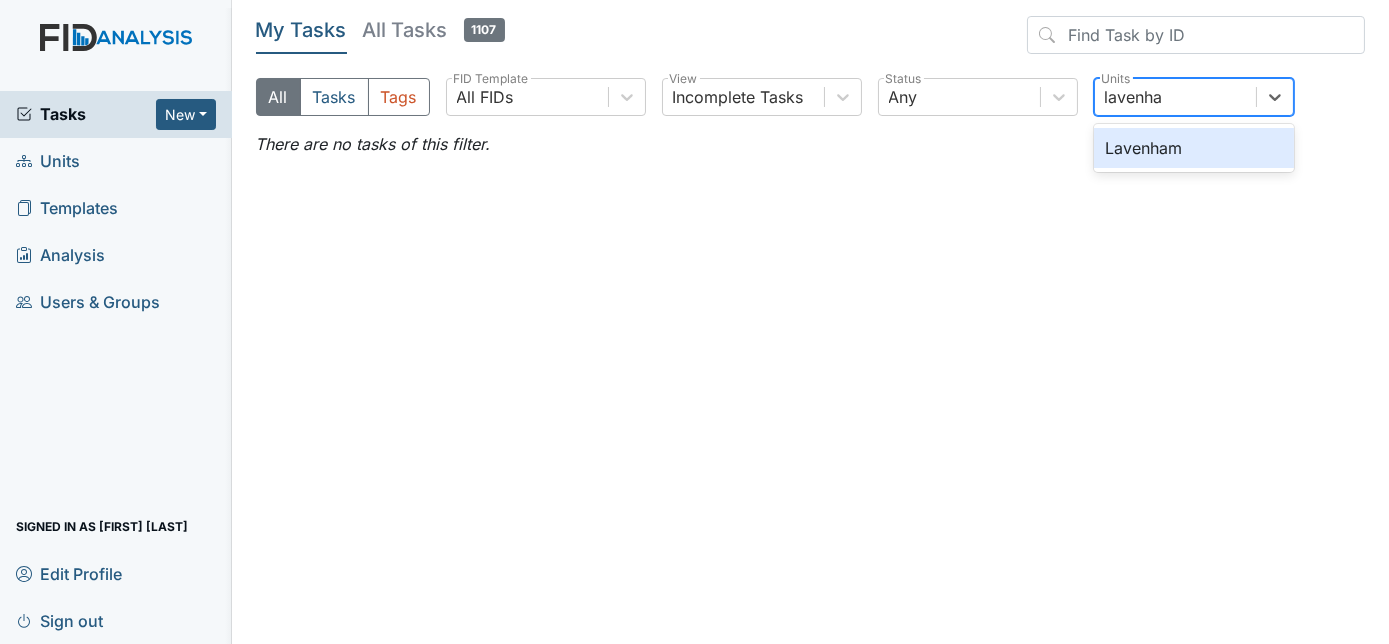type on "lavenham" 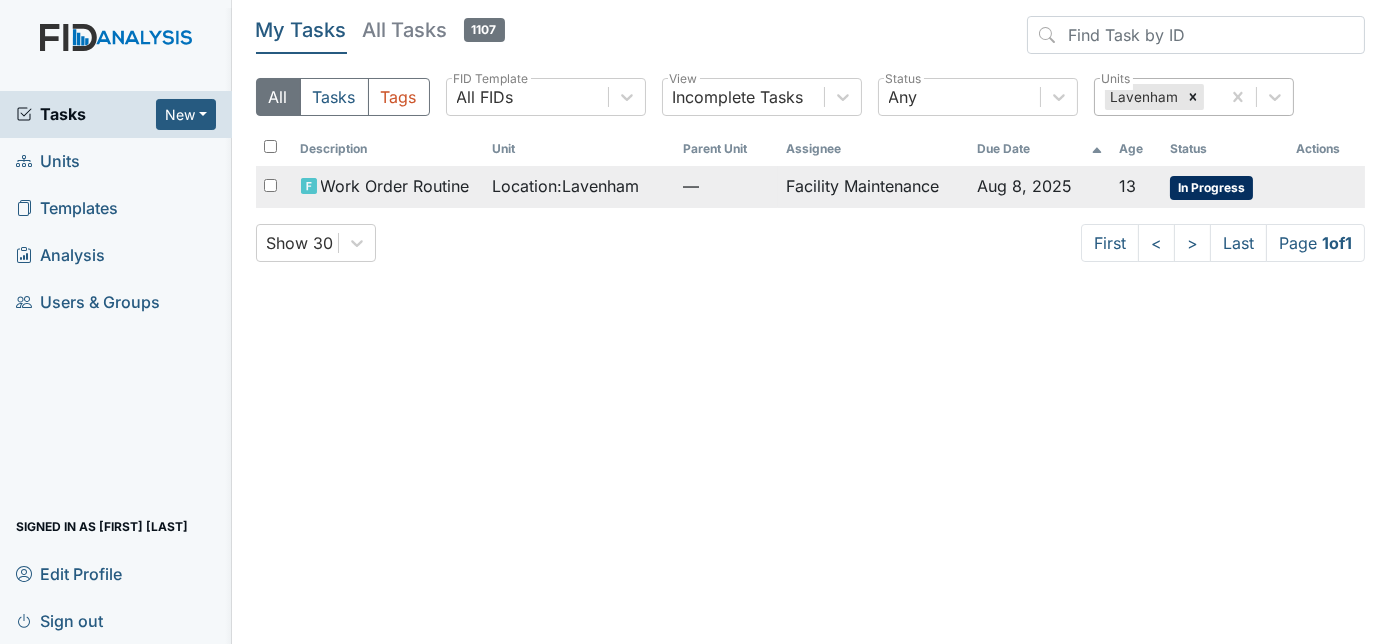 click on "Facility Maintenance" at bounding box center [874, 187] 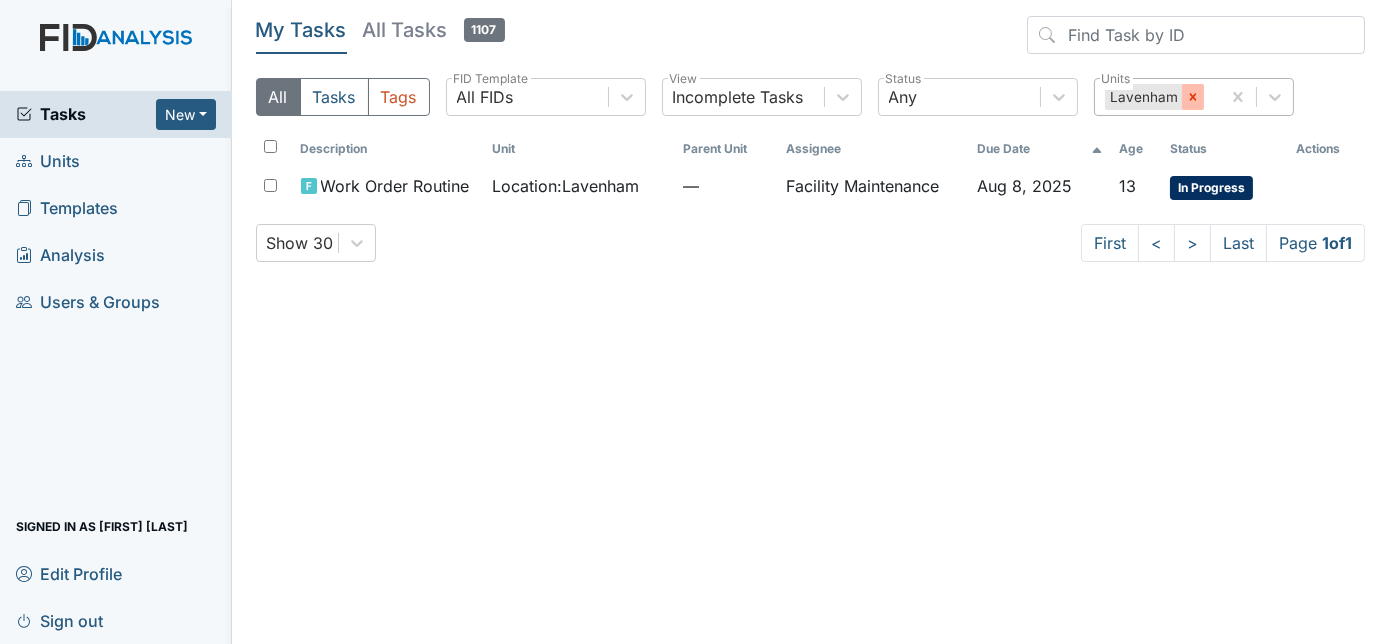 click 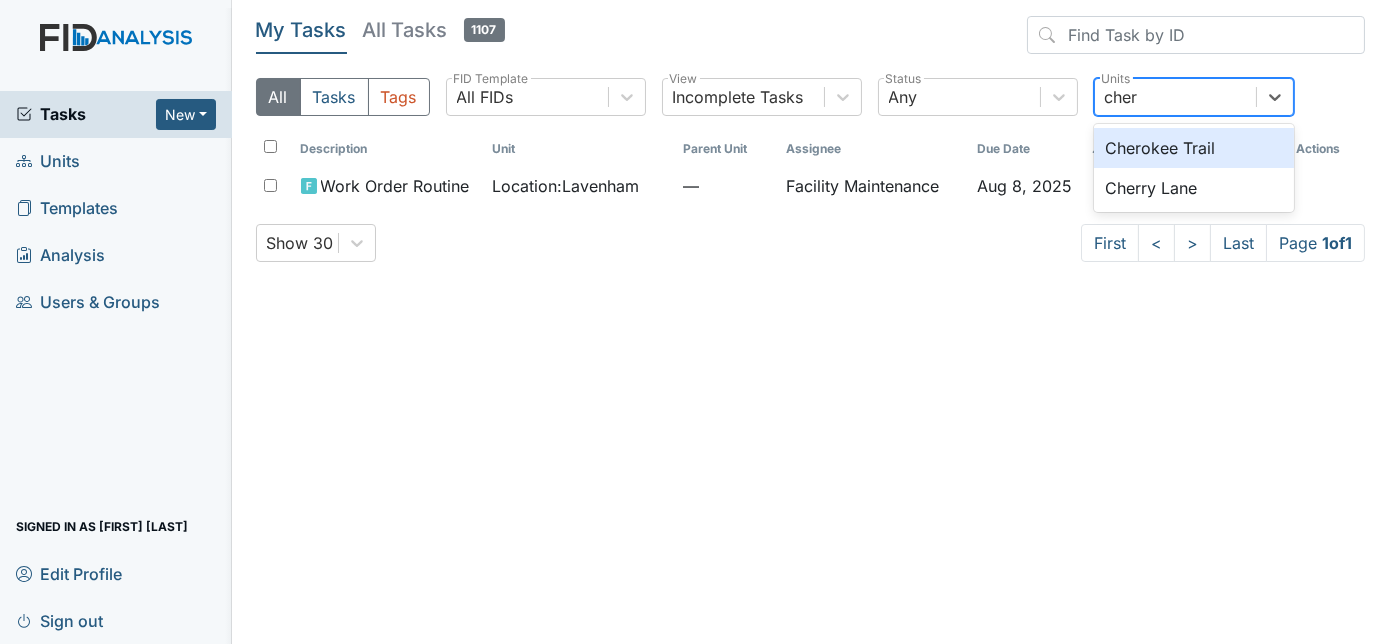 type on "cherr" 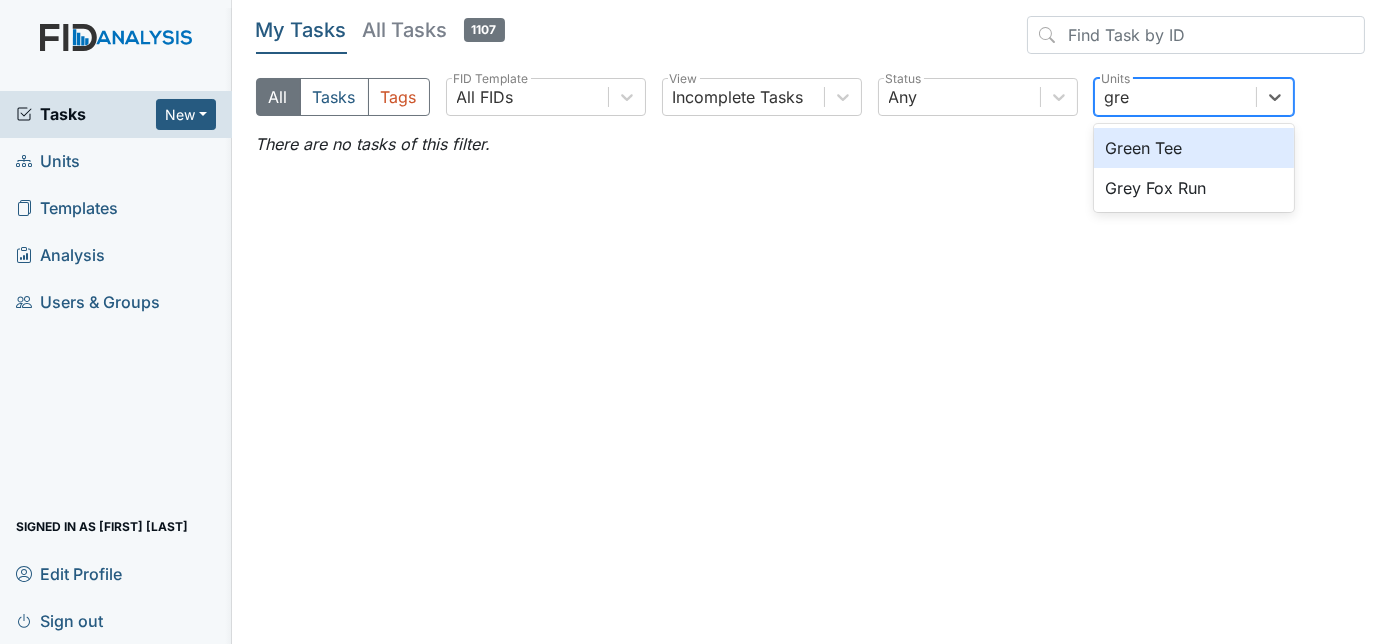 type on "grey" 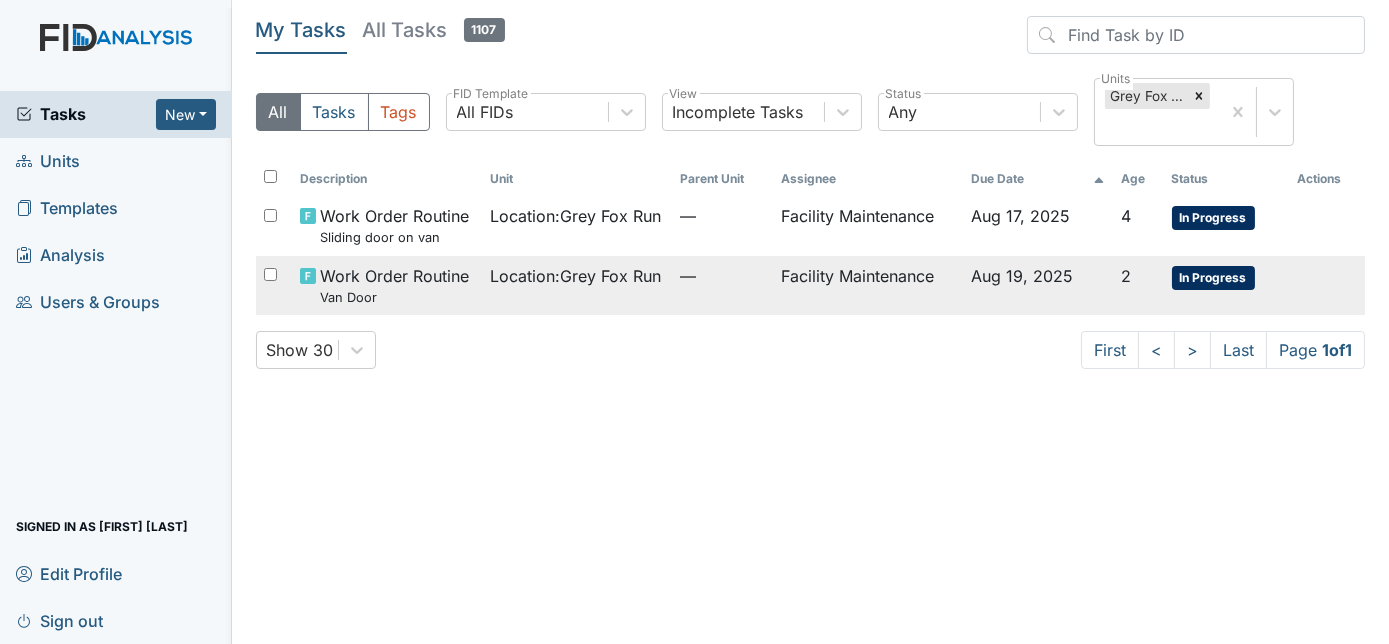 click on "—" at bounding box center [722, 285] 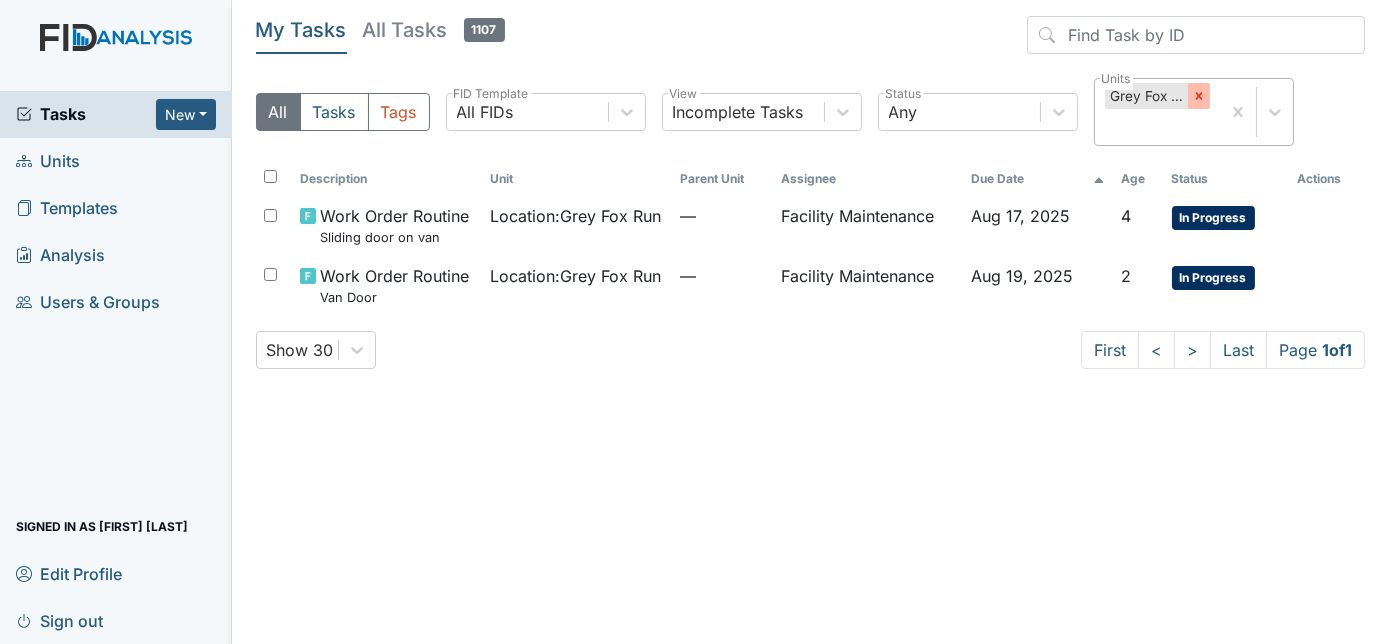 click 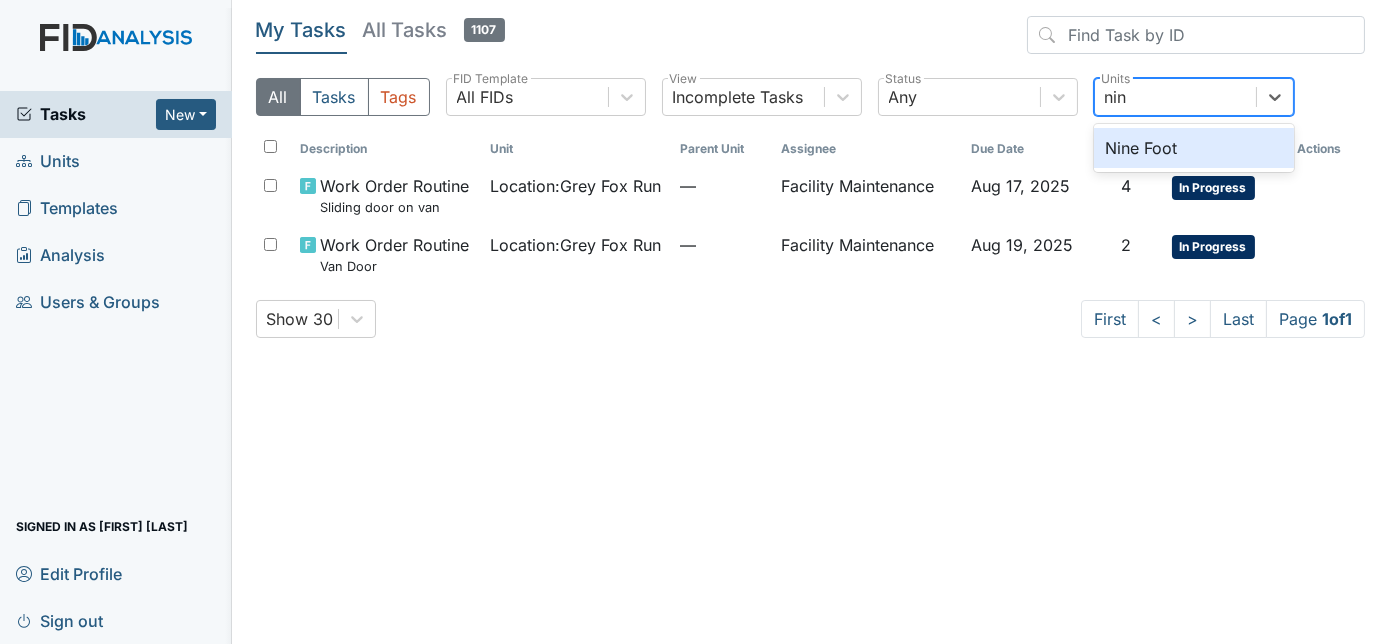 type on "nine" 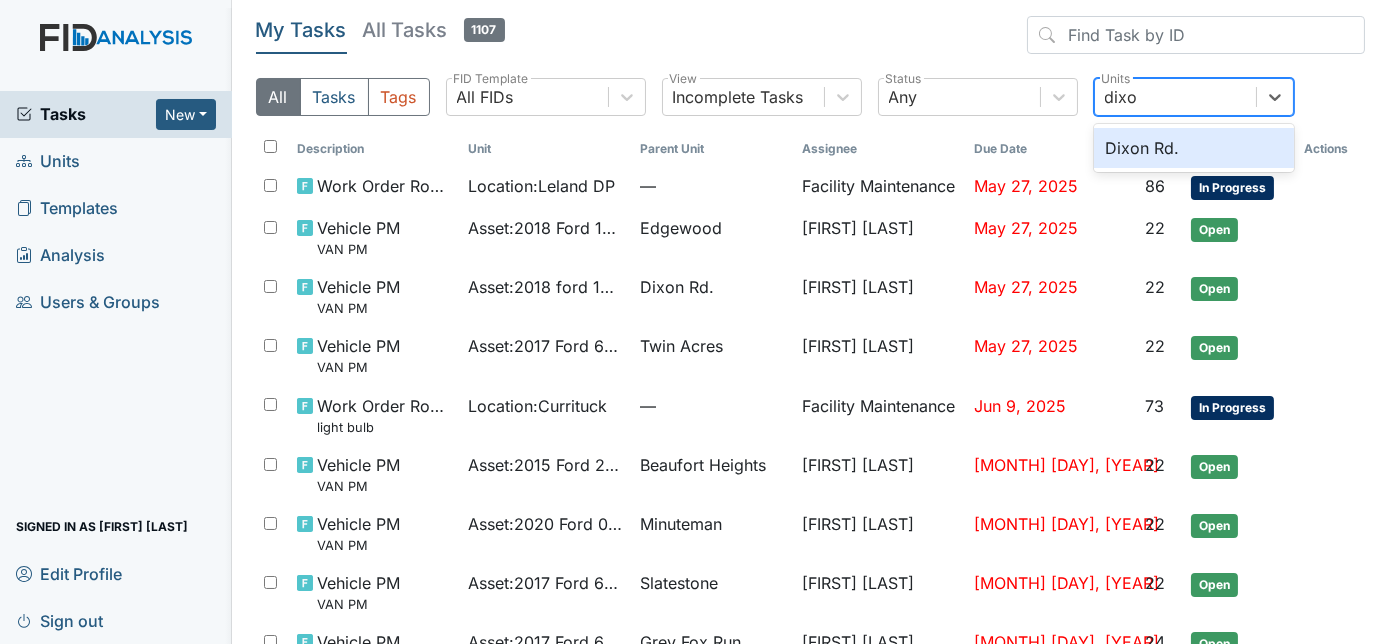type on "dixon" 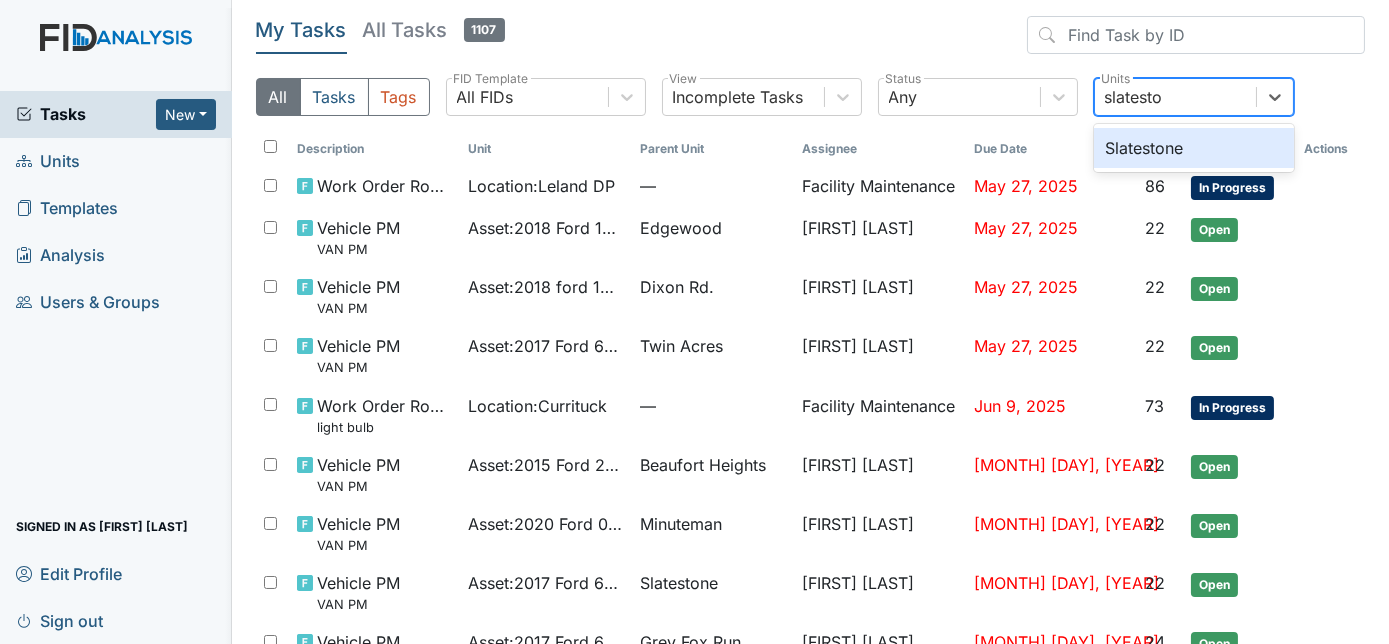 type on "slateston" 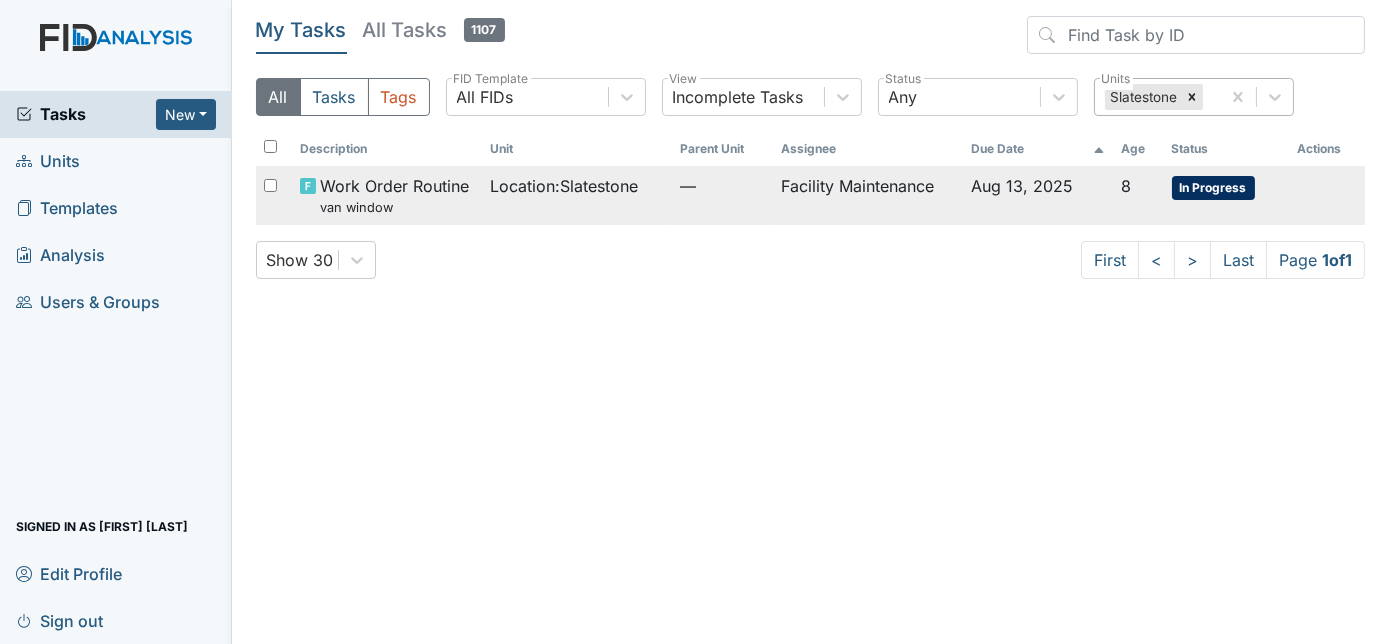 click on "Facility Maintenance" at bounding box center [868, 195] 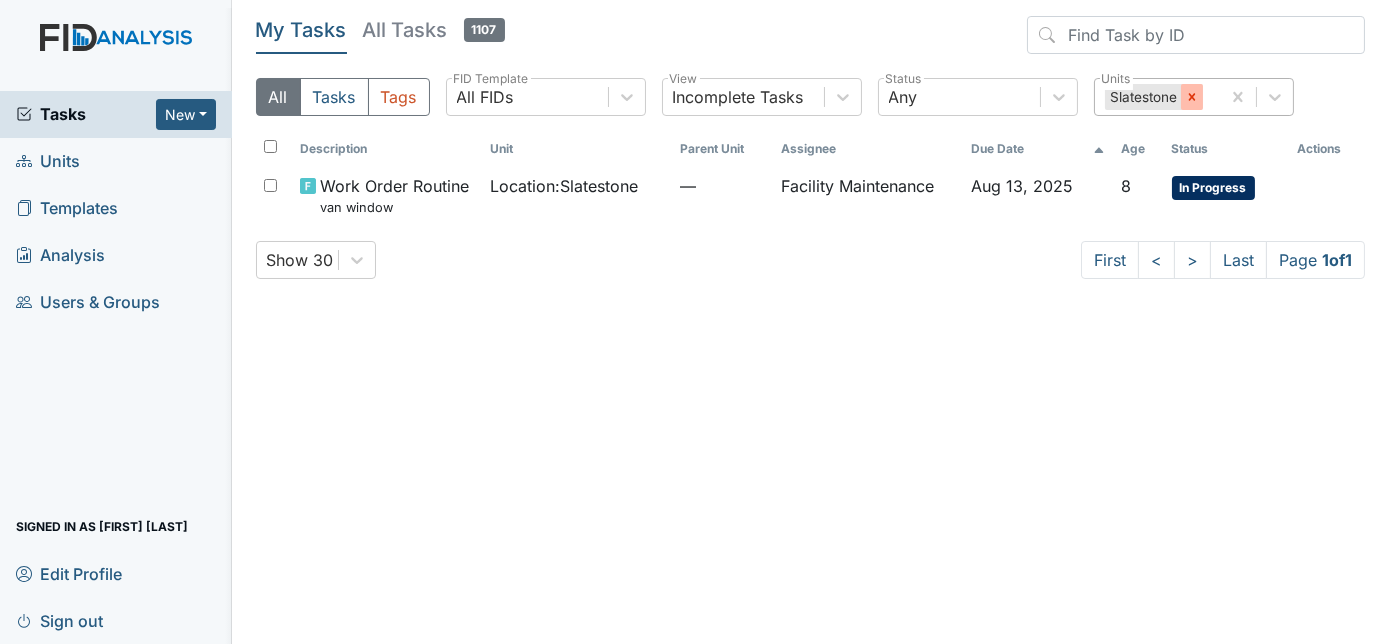 click 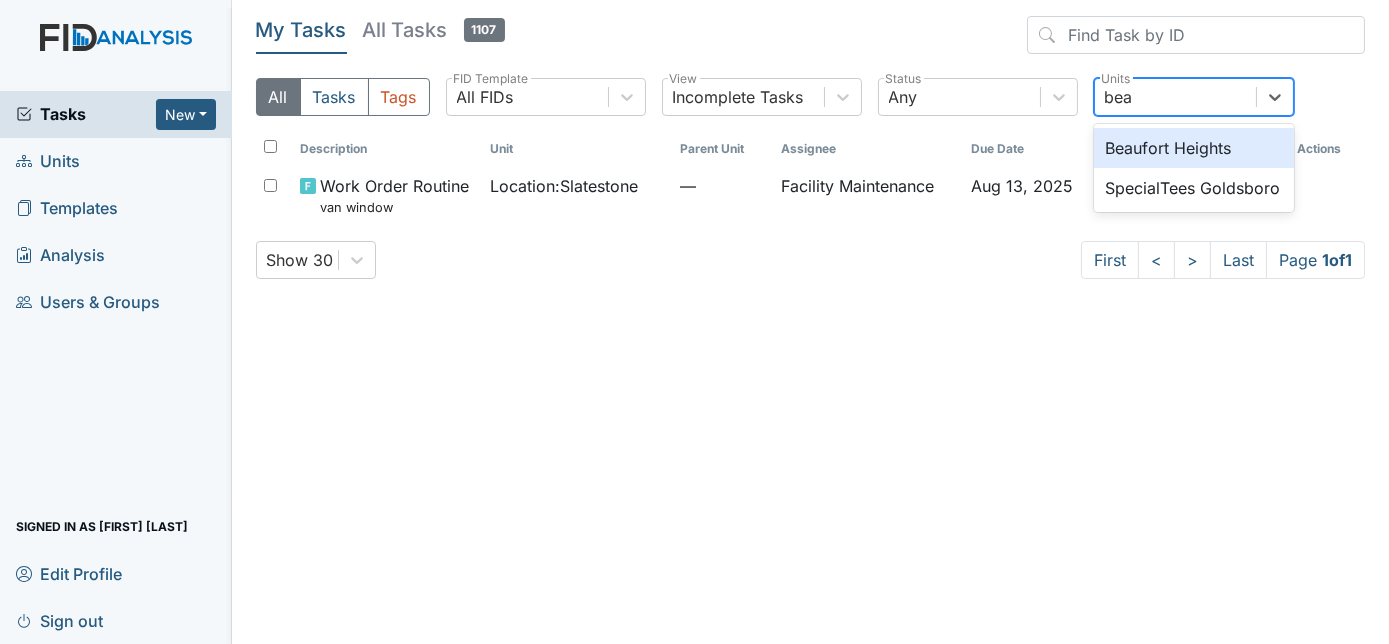 type on "beau" 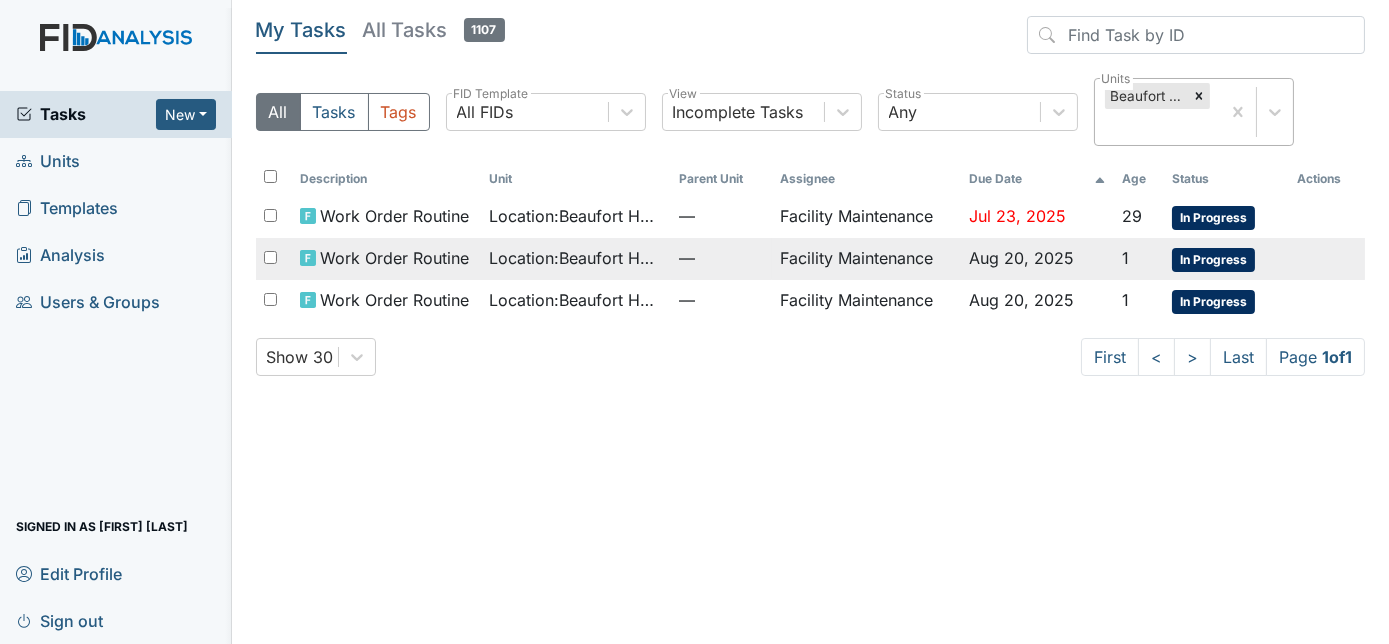 click on "—" at bounding box center (721, 258) 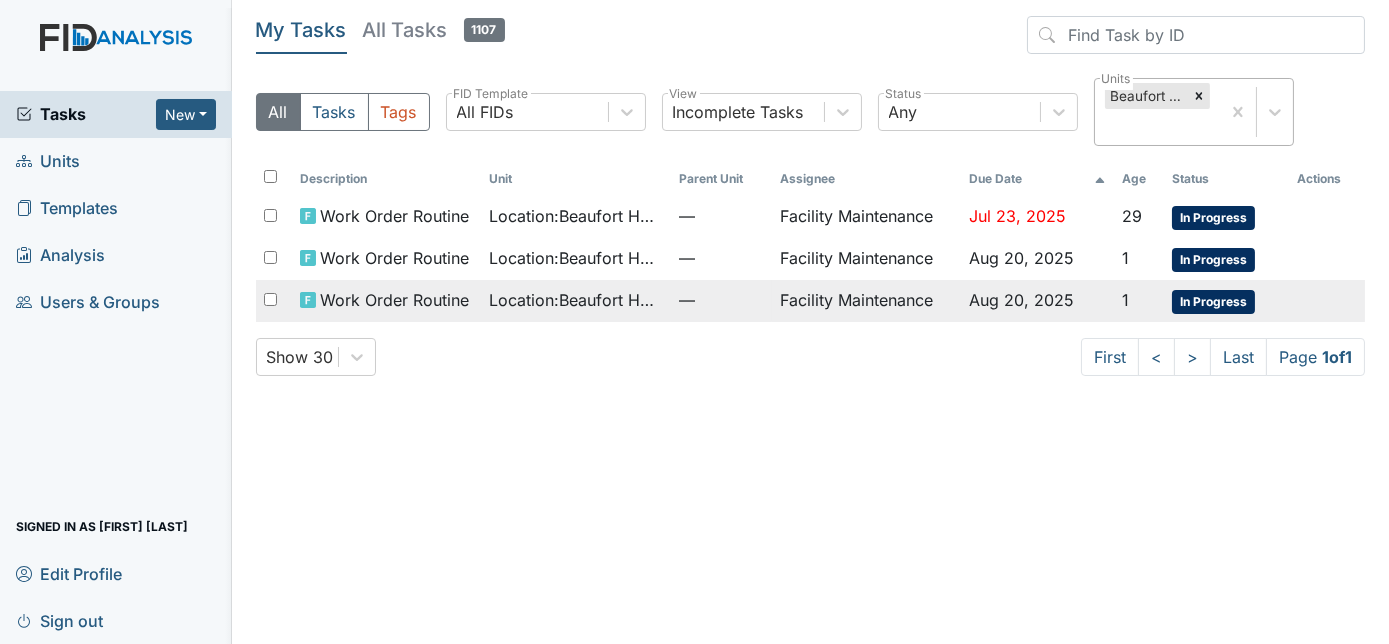 click on "Location :  Beaufort Heights" at bounding box center (575, 300) 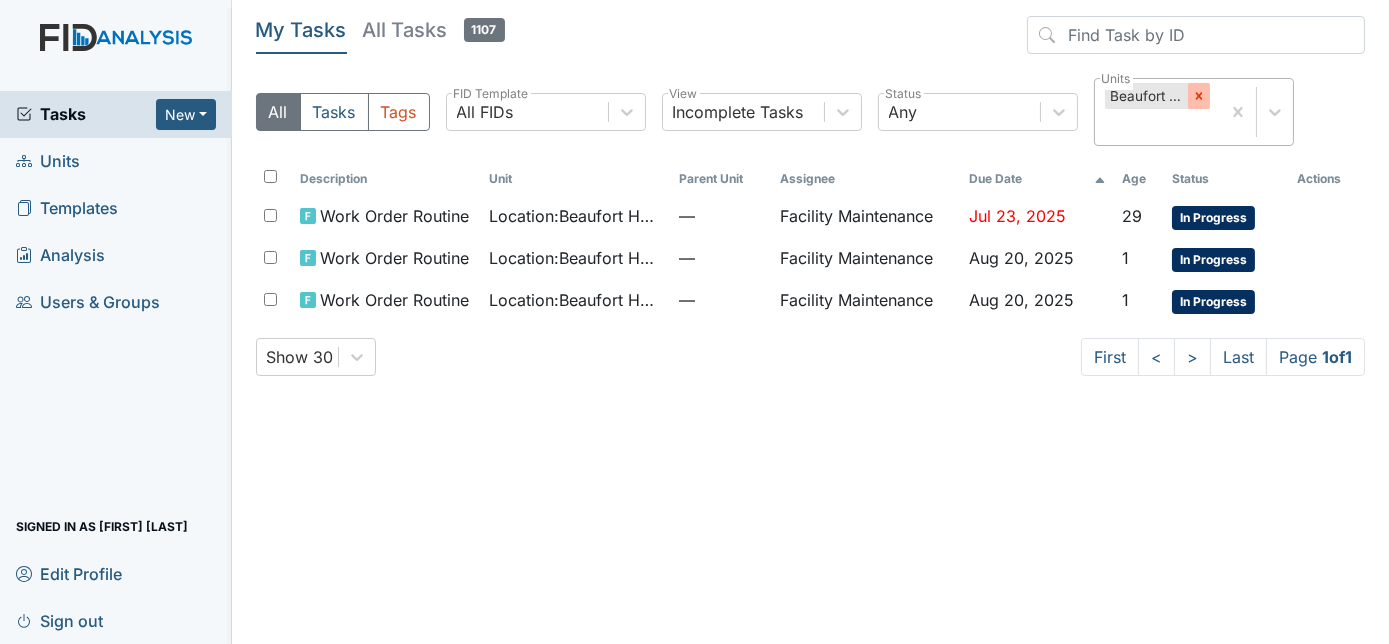 click at bounding box center (1199, 96) 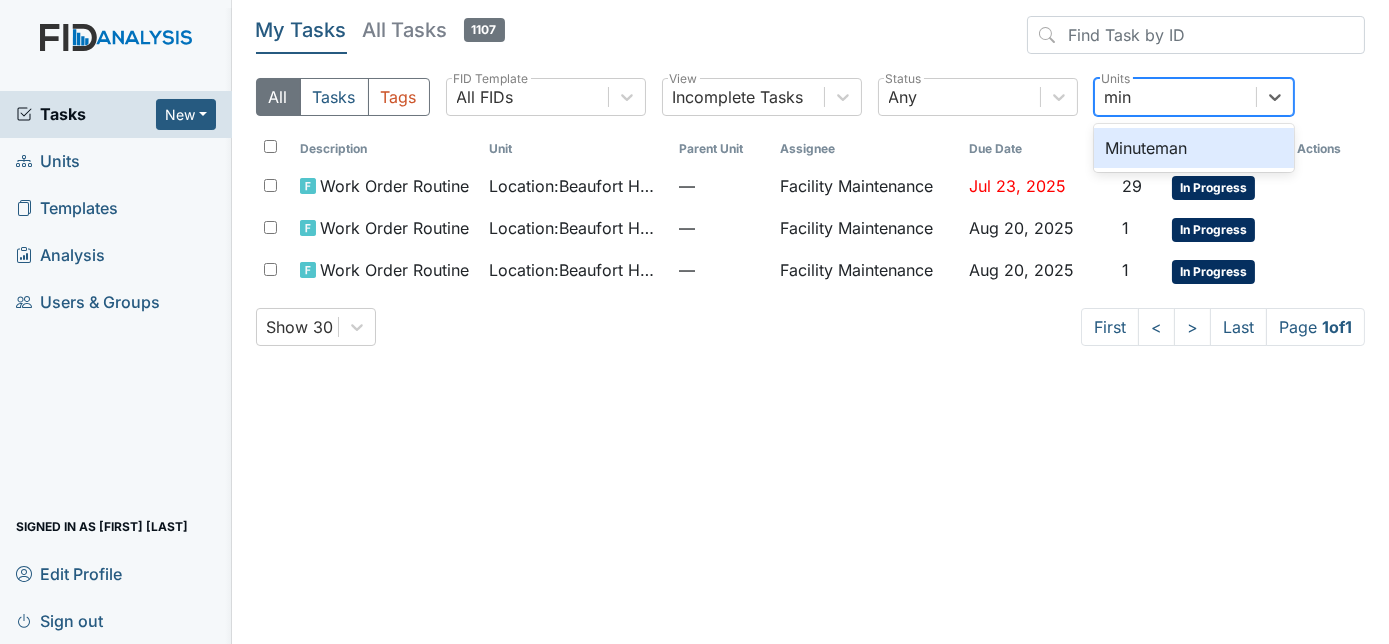 type on "minu" 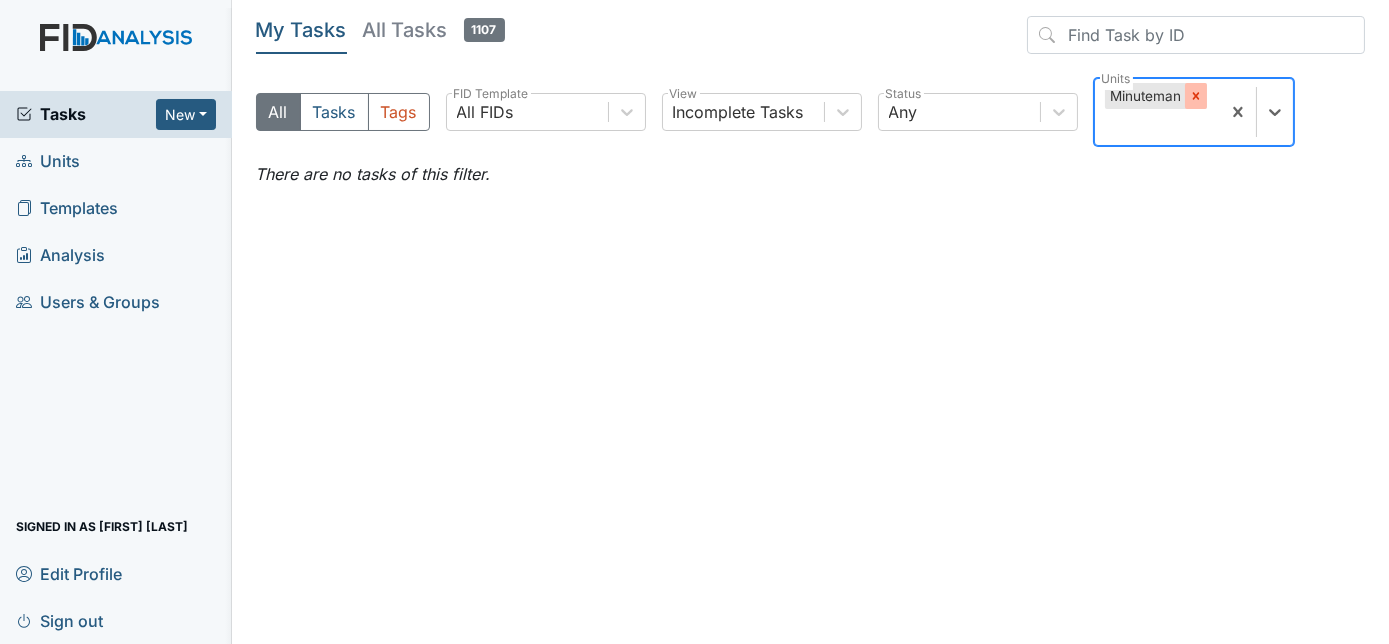 click 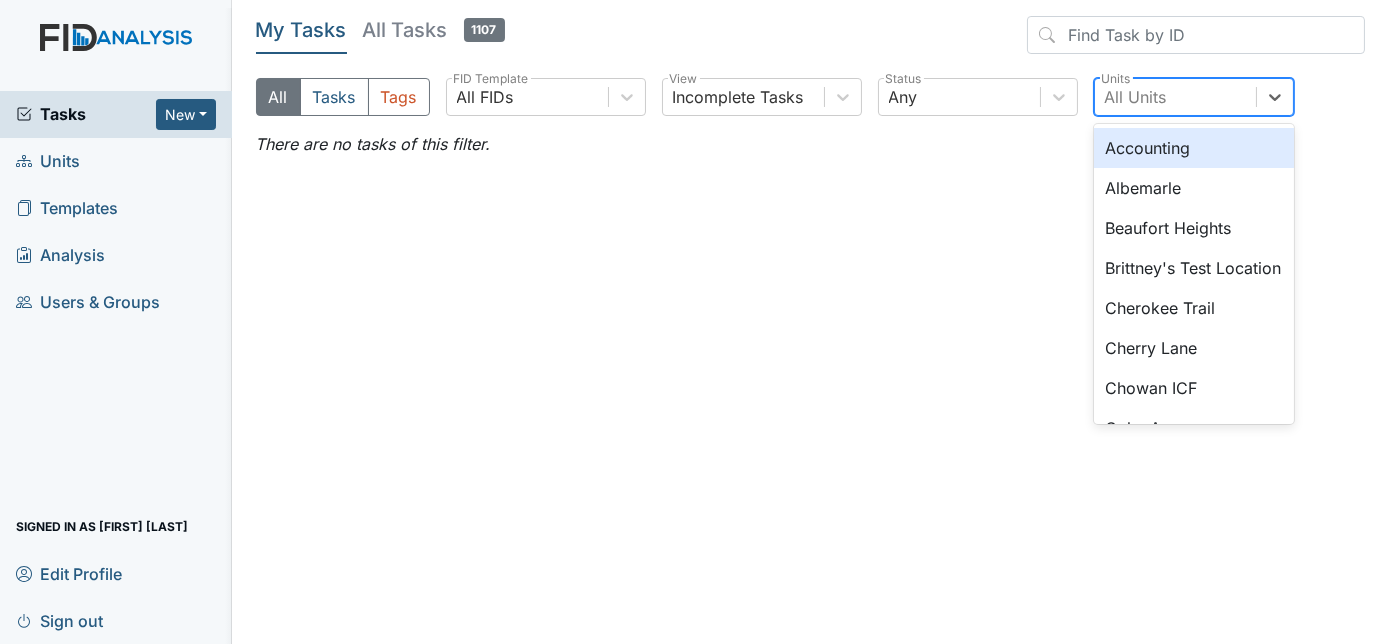 click on "All Units" at bounding box center [1175, 97] 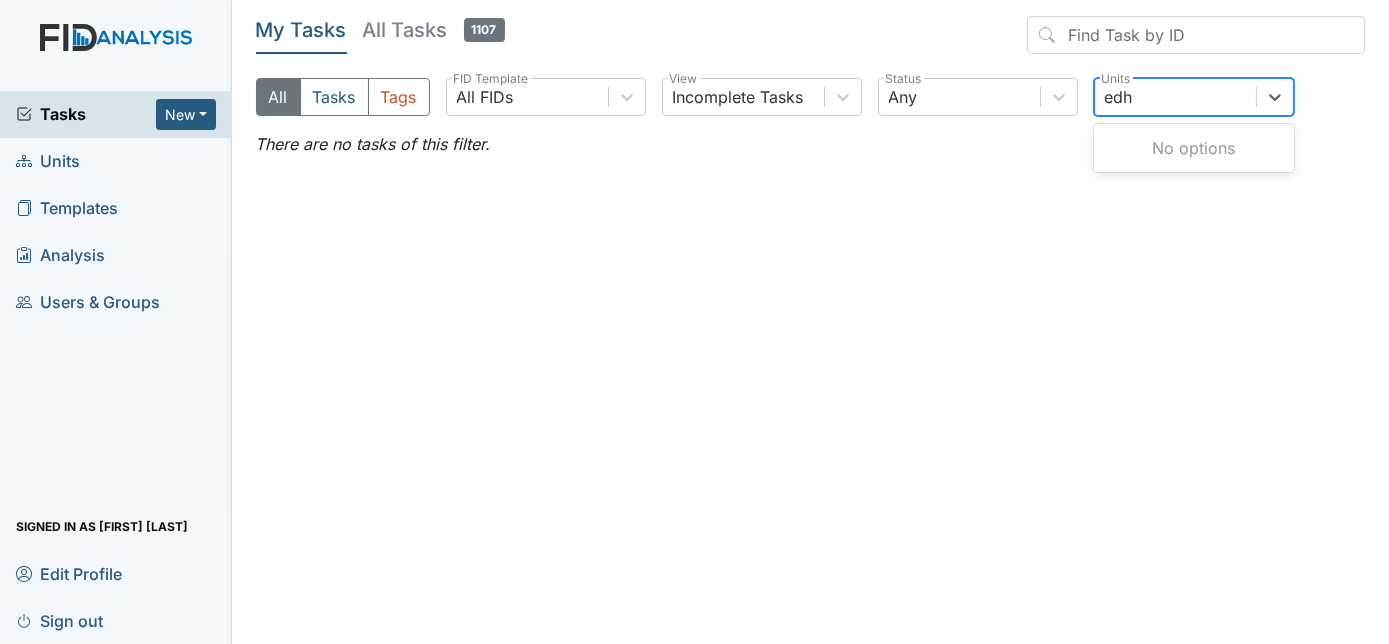 type on "ed" 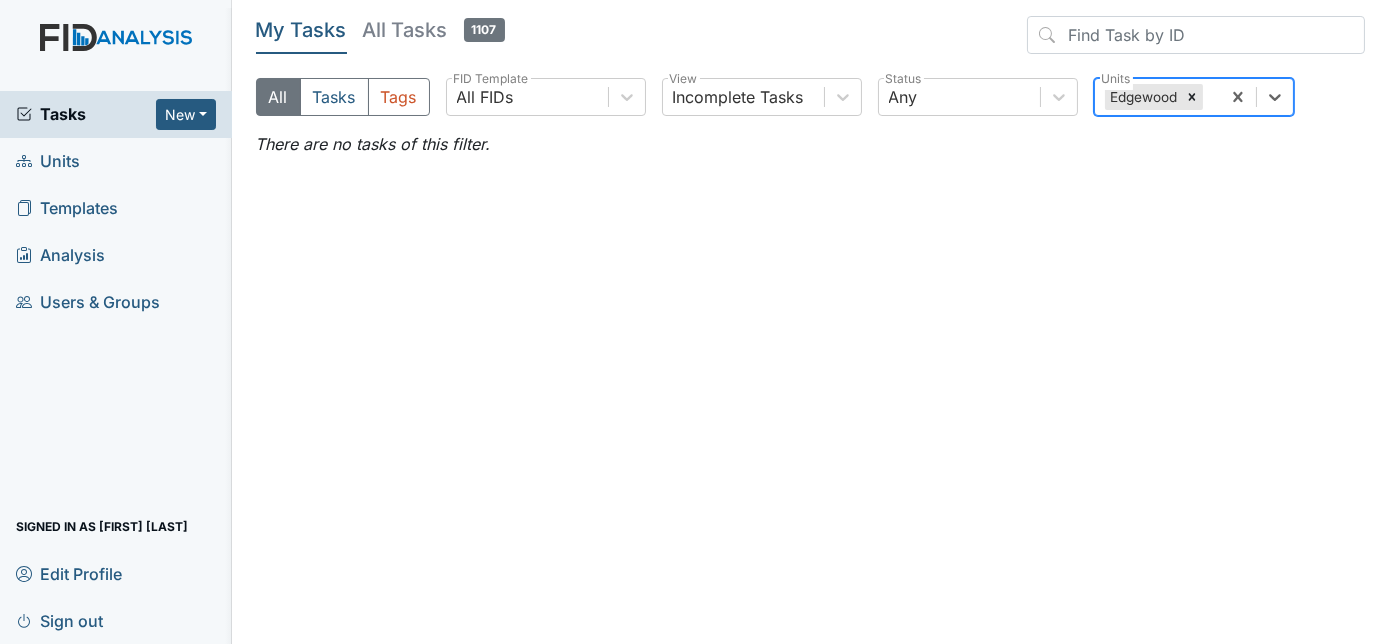 click 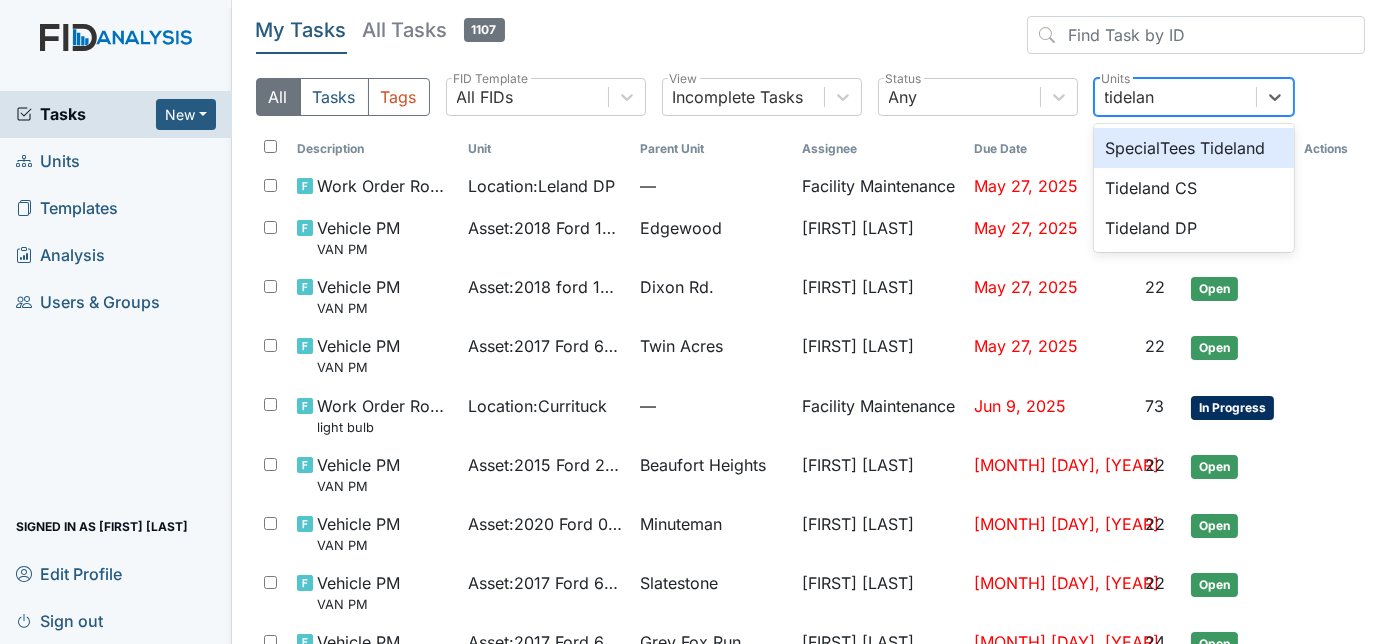 type on "tideland" 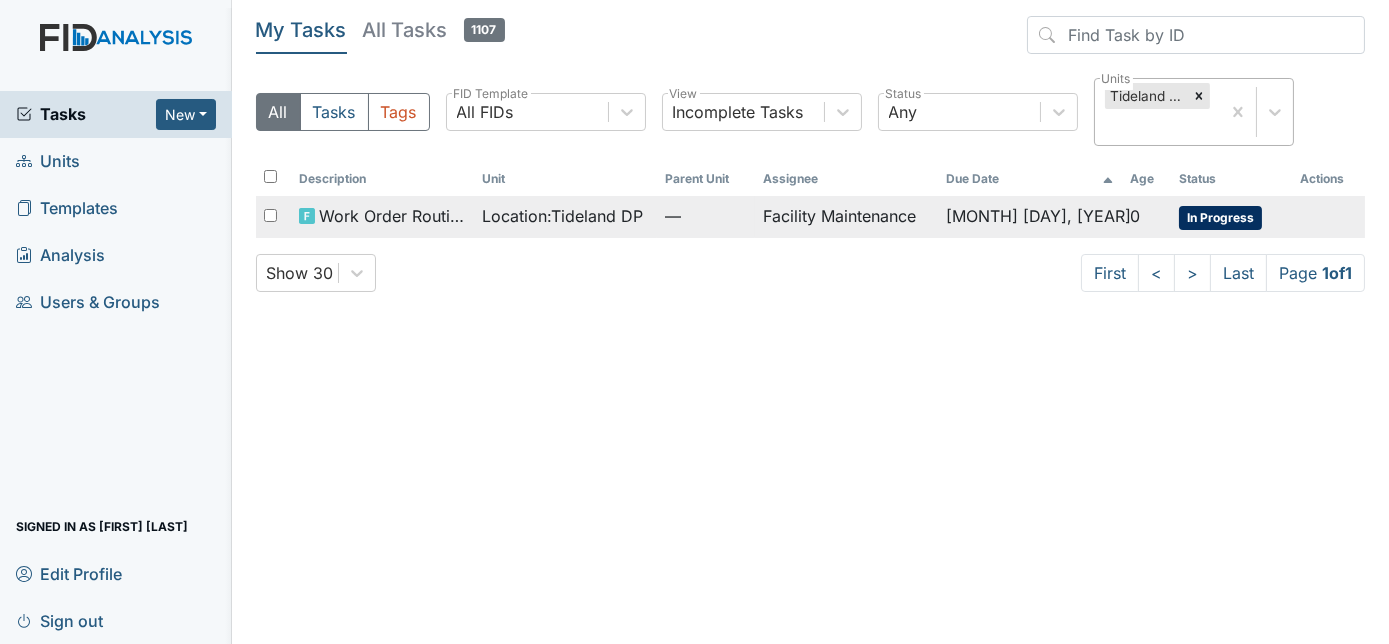 click on "Aug 21, 2025" at bounding box center (1030, 217) 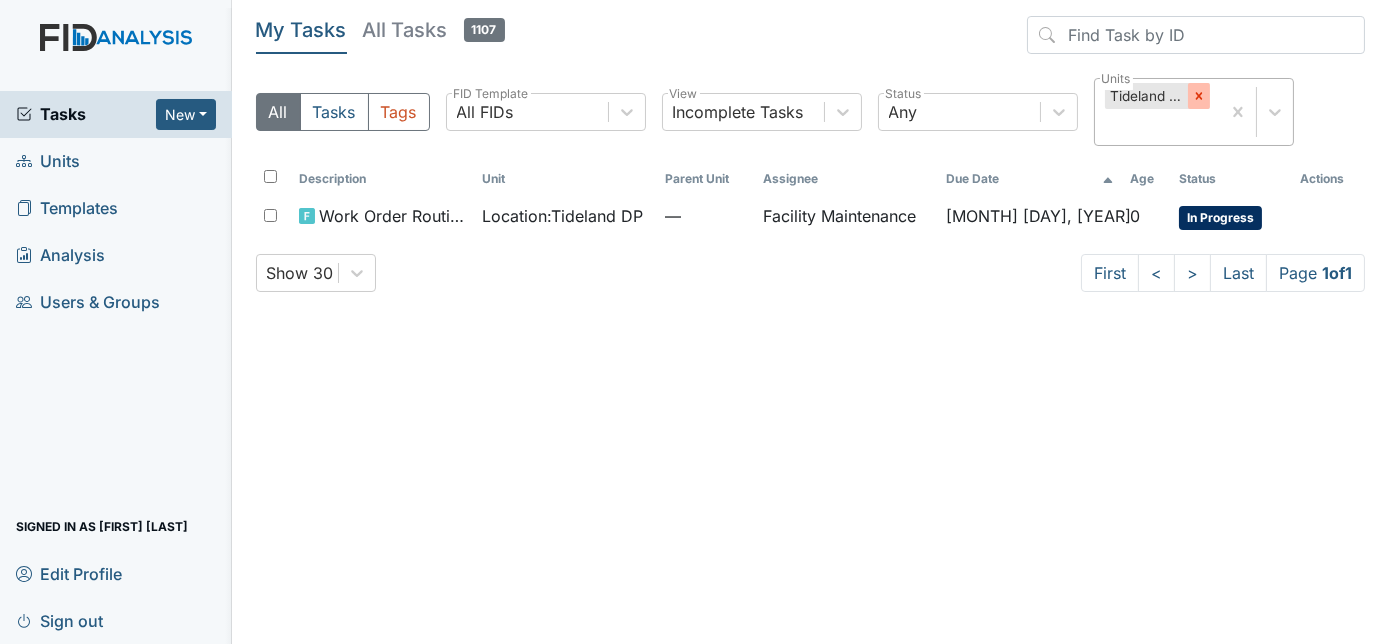 click 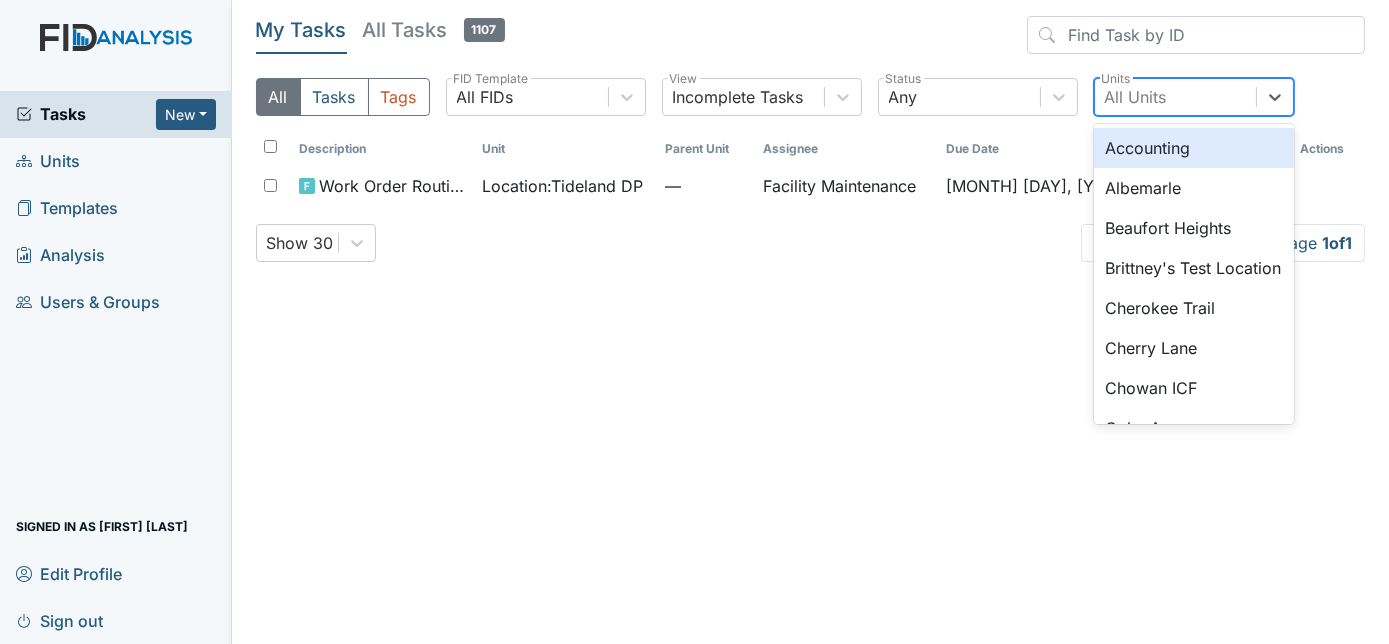 click on "All Units" at bounding box center (1175, 97) 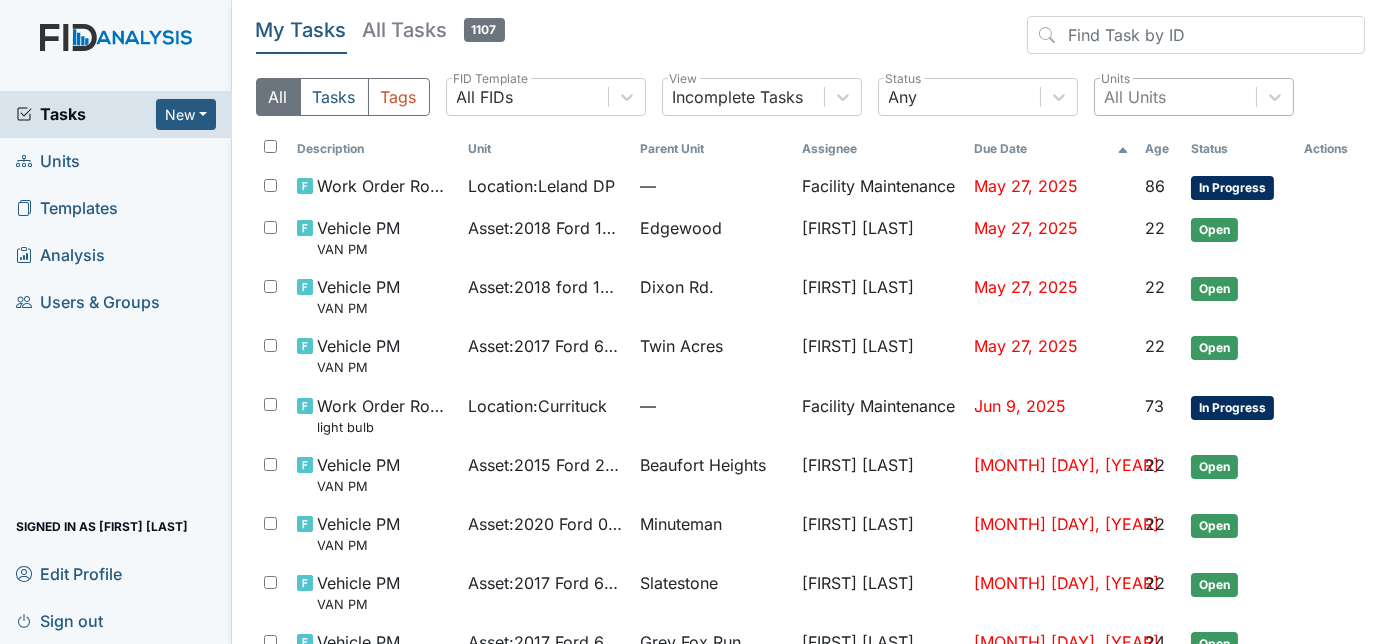 click on "All   Tasks   Tags   All FIDs FID Template Incomplete Tasks View Any Status All Units Units" at bounding box center [811, 105] 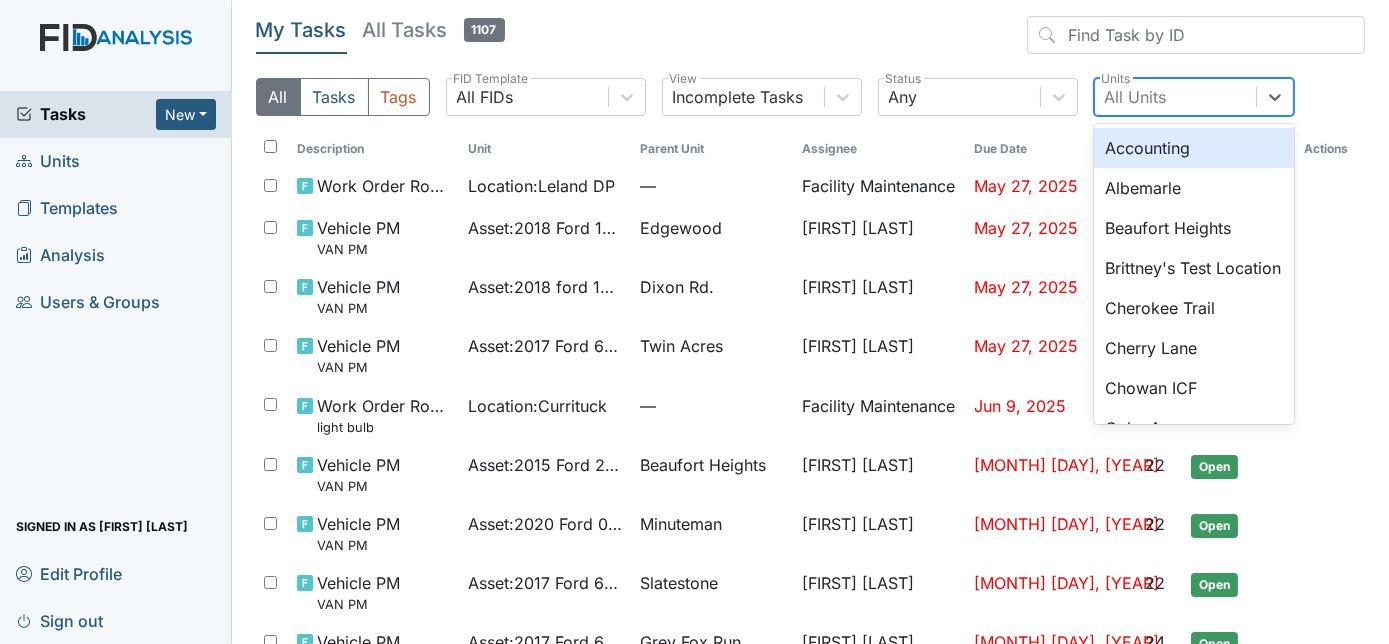 click on "All Units" at bounding box center (1175, 97) 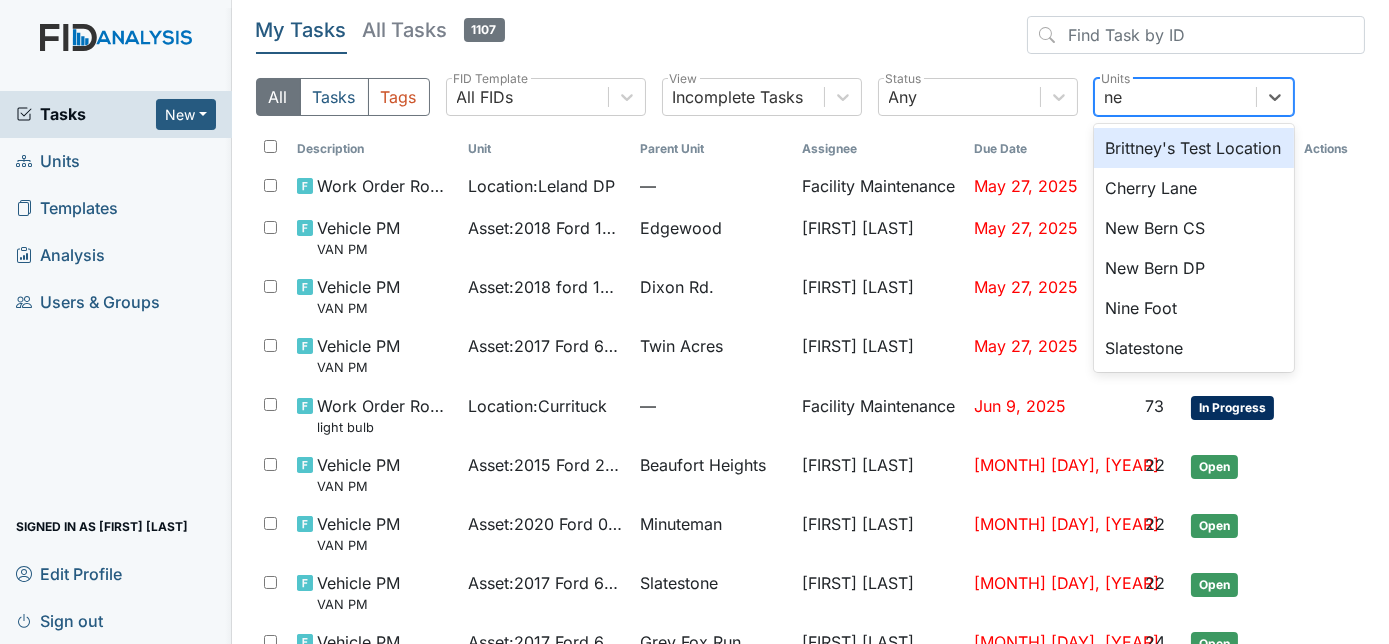 type on "new" 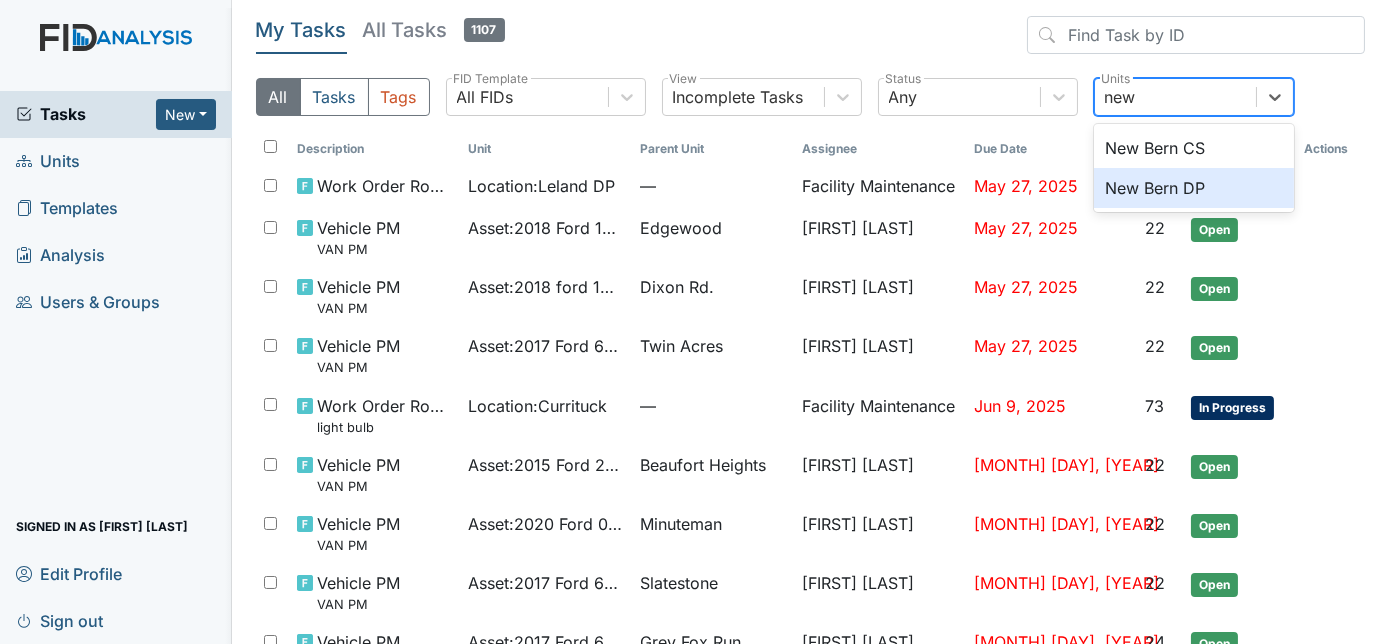 type 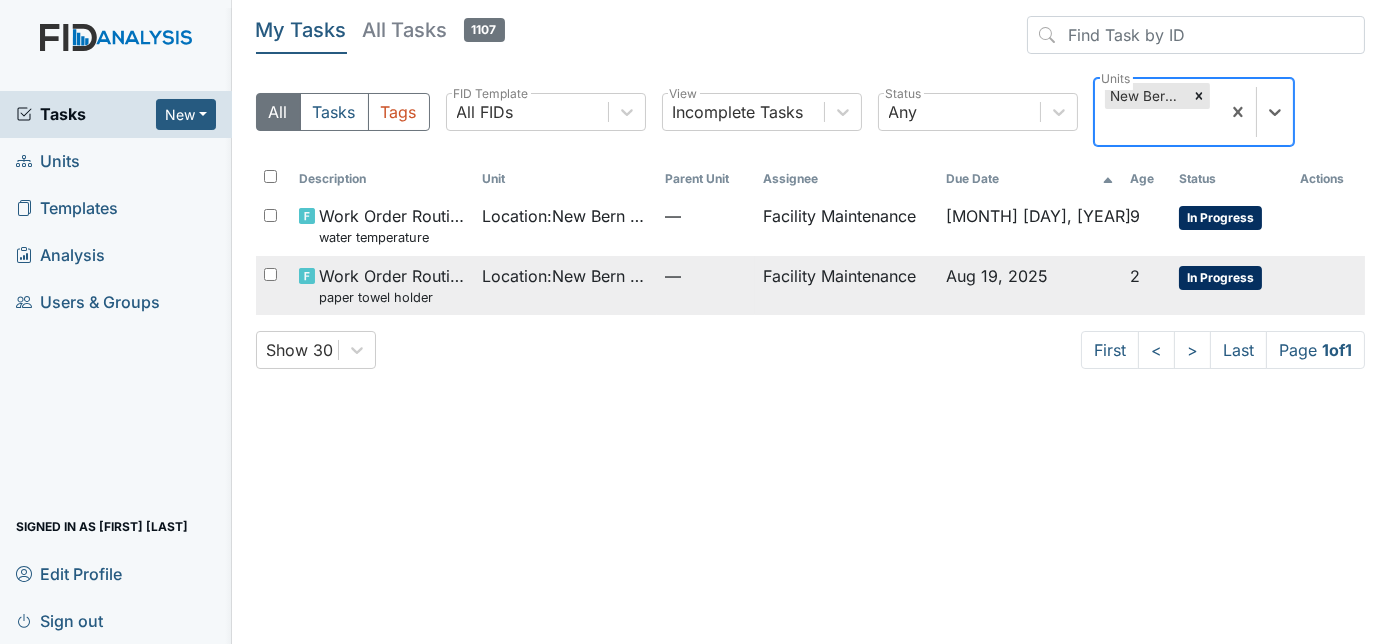 click on "Facility Maintenance" at bounding box center (846, 285) 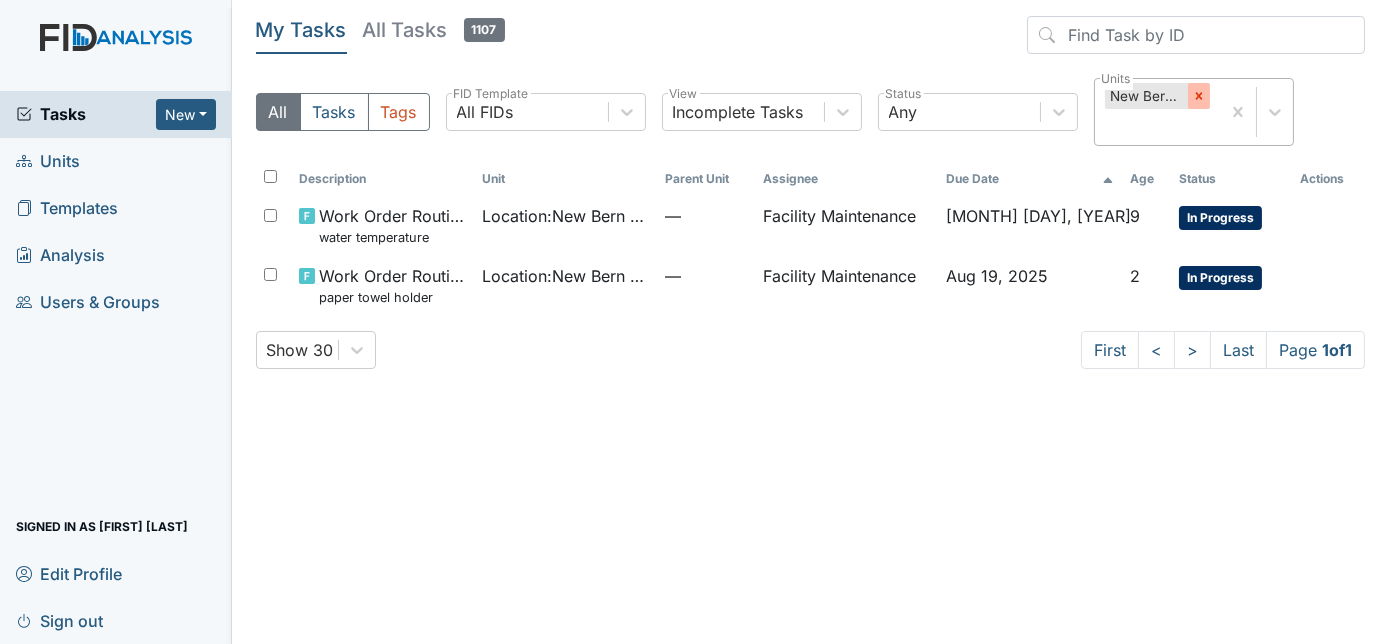 click 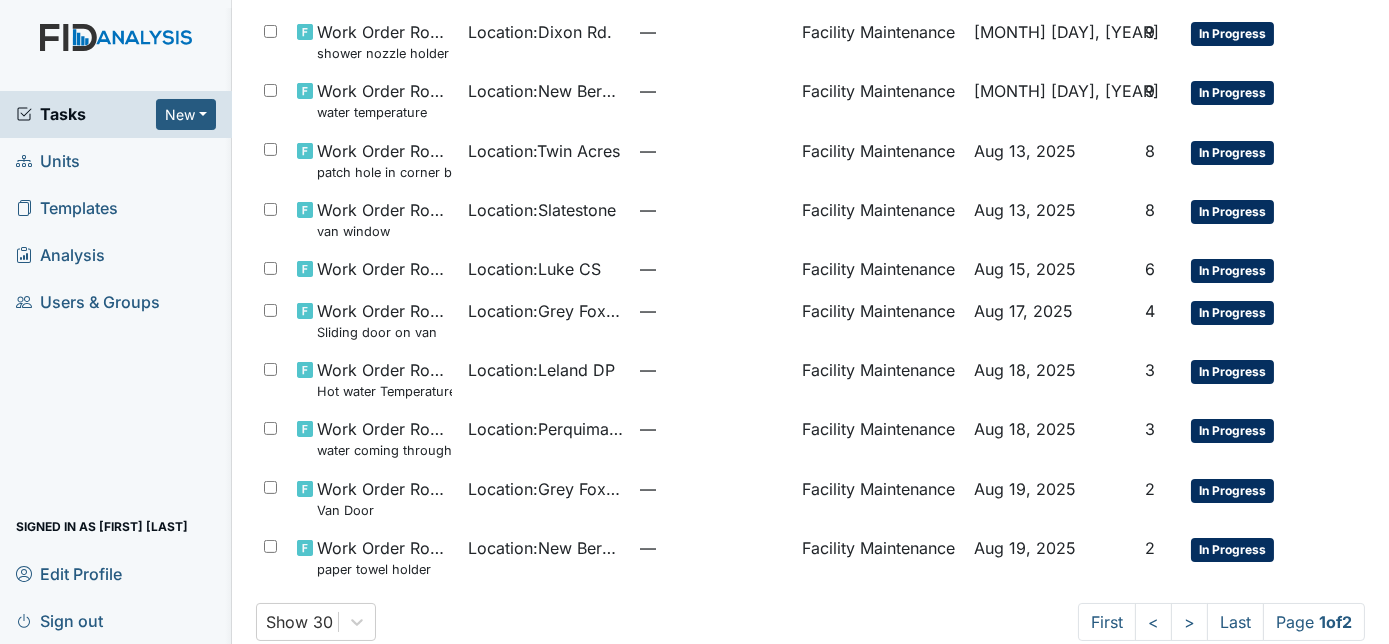 scroll, scrollTop: 1312, scrollLeft: 0, axis: vertical 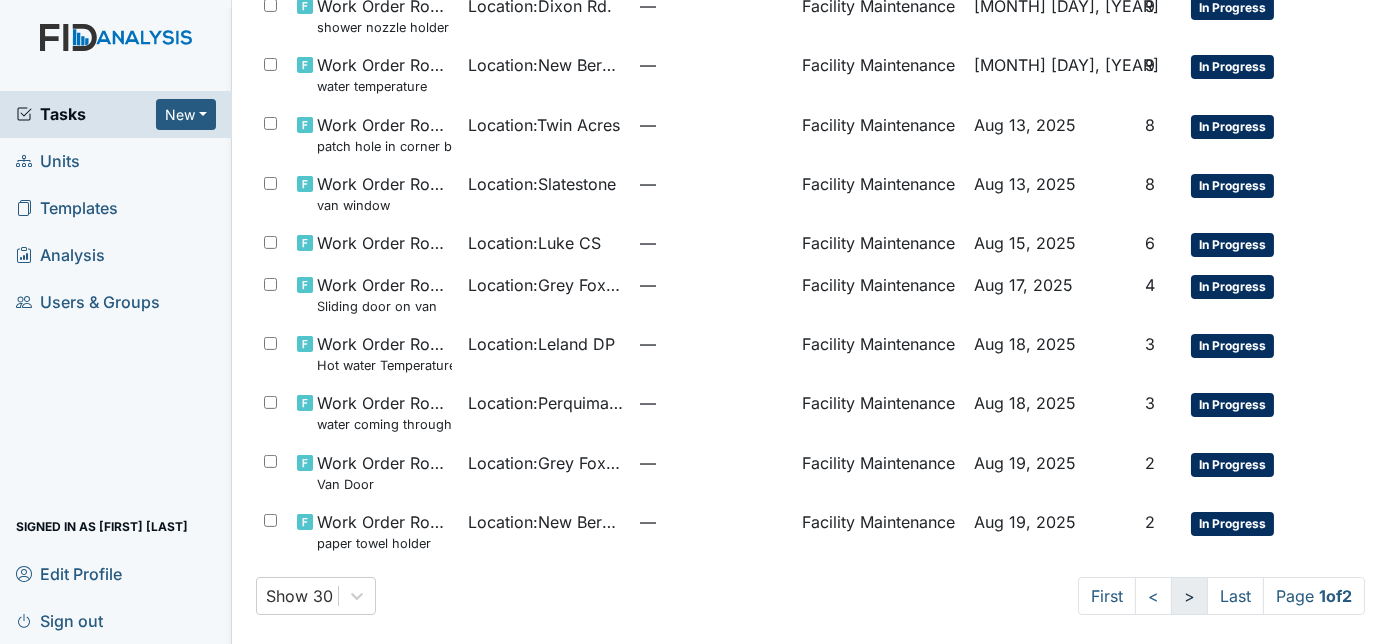 click on ">" at bounding box center [1189, 596] 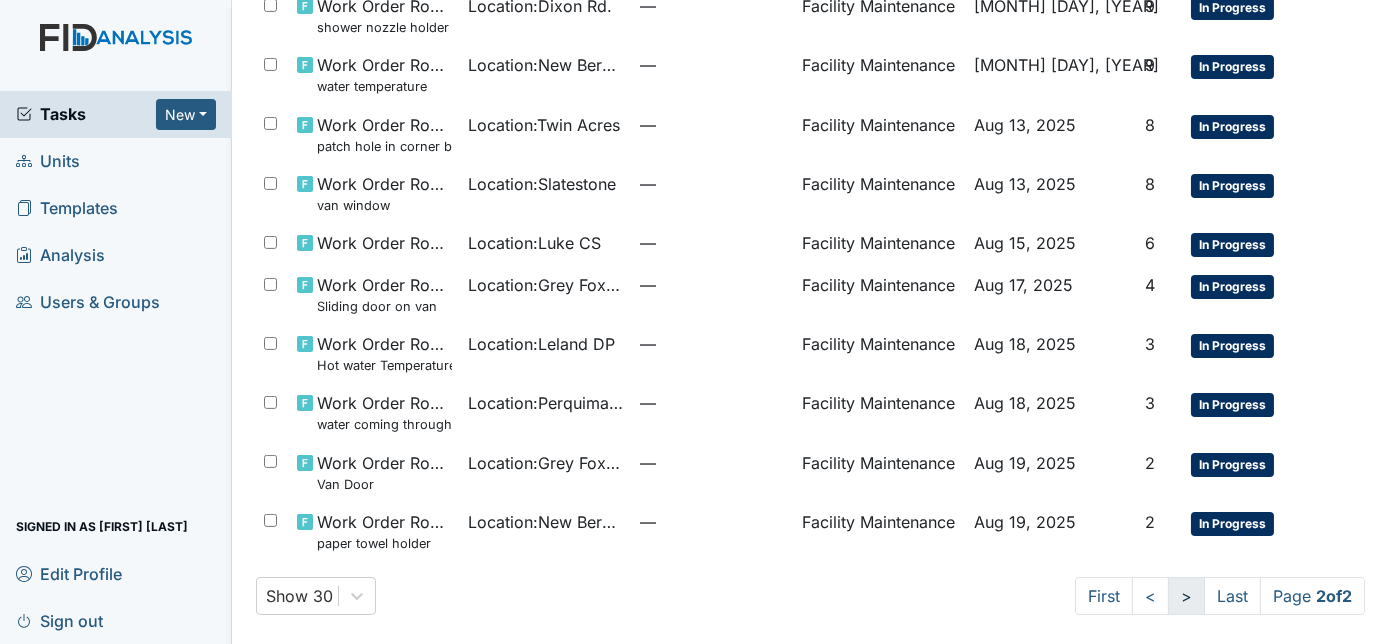 scroll, scrollTop: 0, scrollLeft: 0, axis: both 